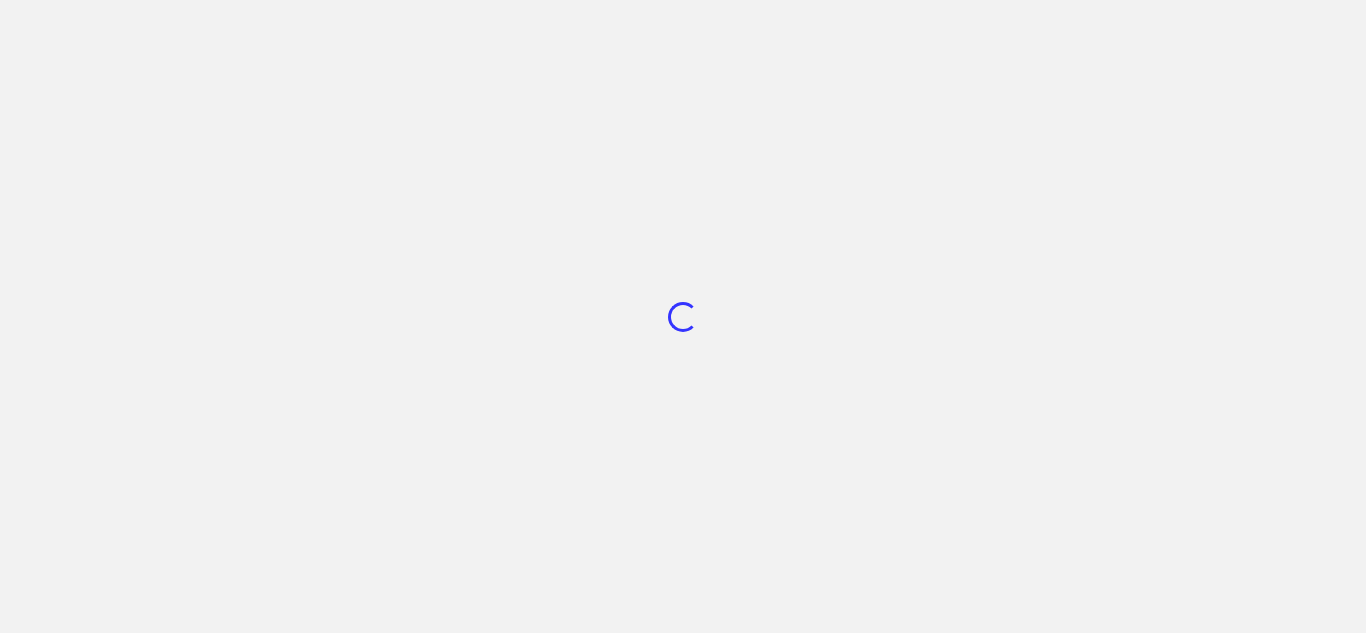 scroll, scrollTop: 0, scrollLeft: 0, axis: both 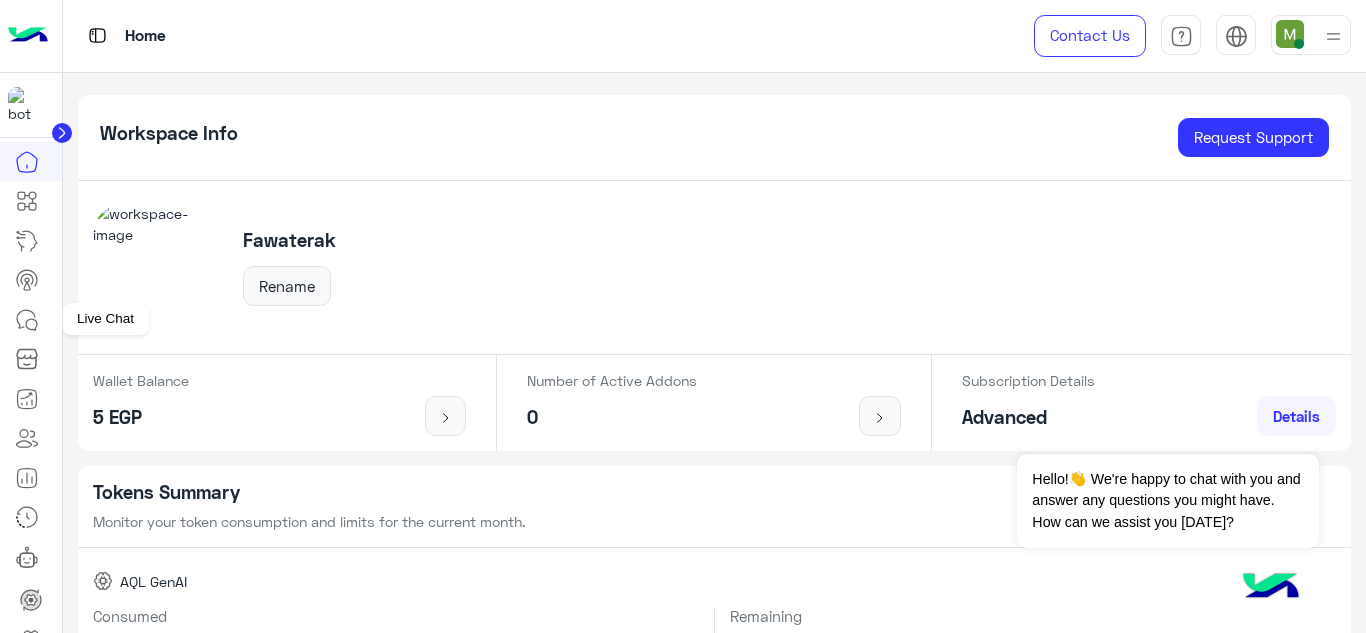 click at bounding box center [27, 320] 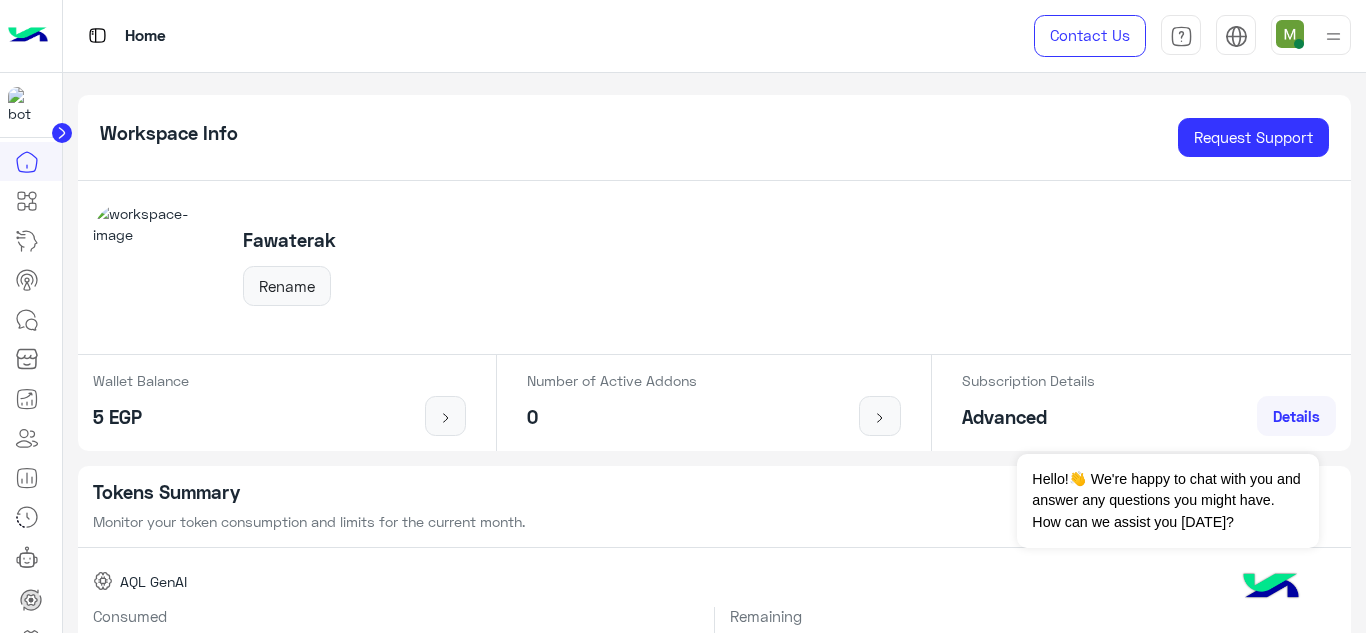 click 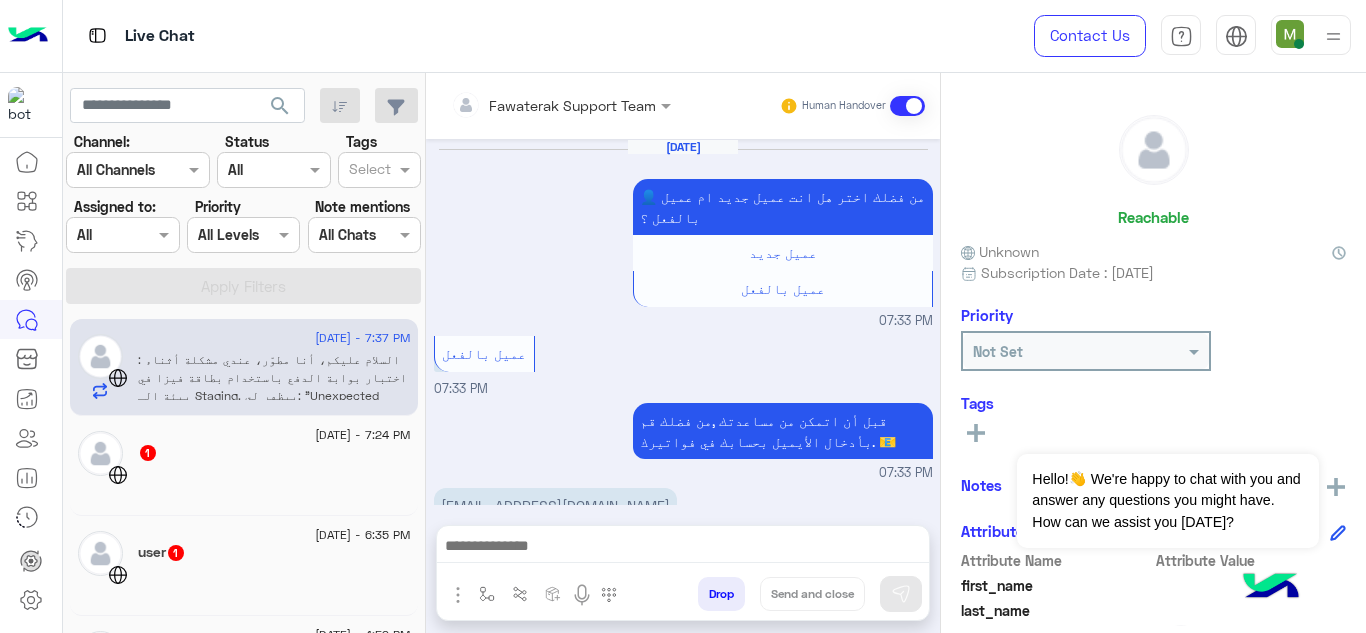 scroll, scrollTop: 641, scrollLeft: 0, axis: vertical 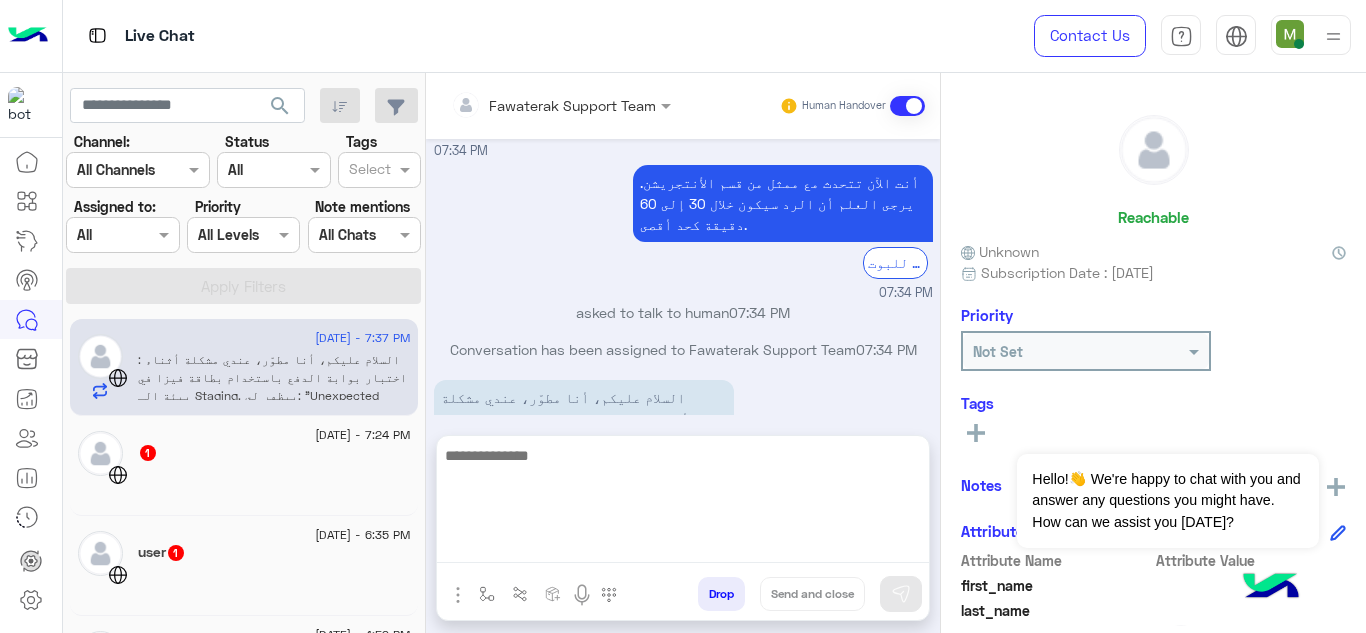 click at bounding box center (683, 503) 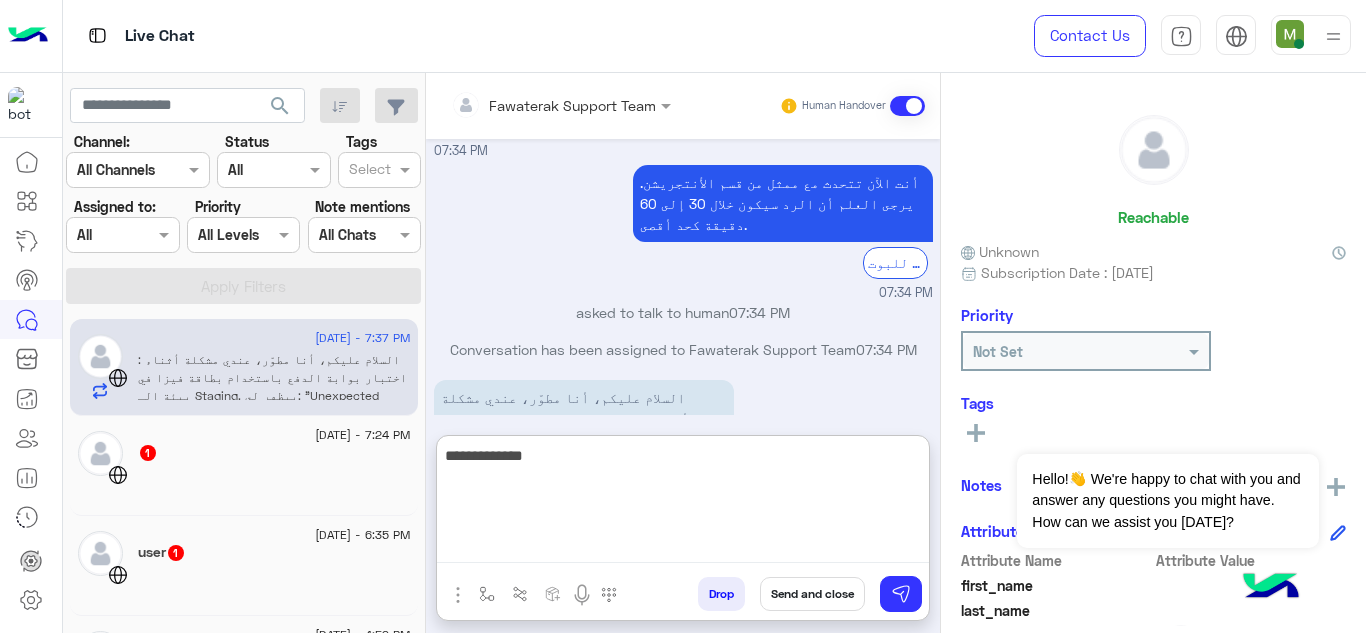 type on "**********" 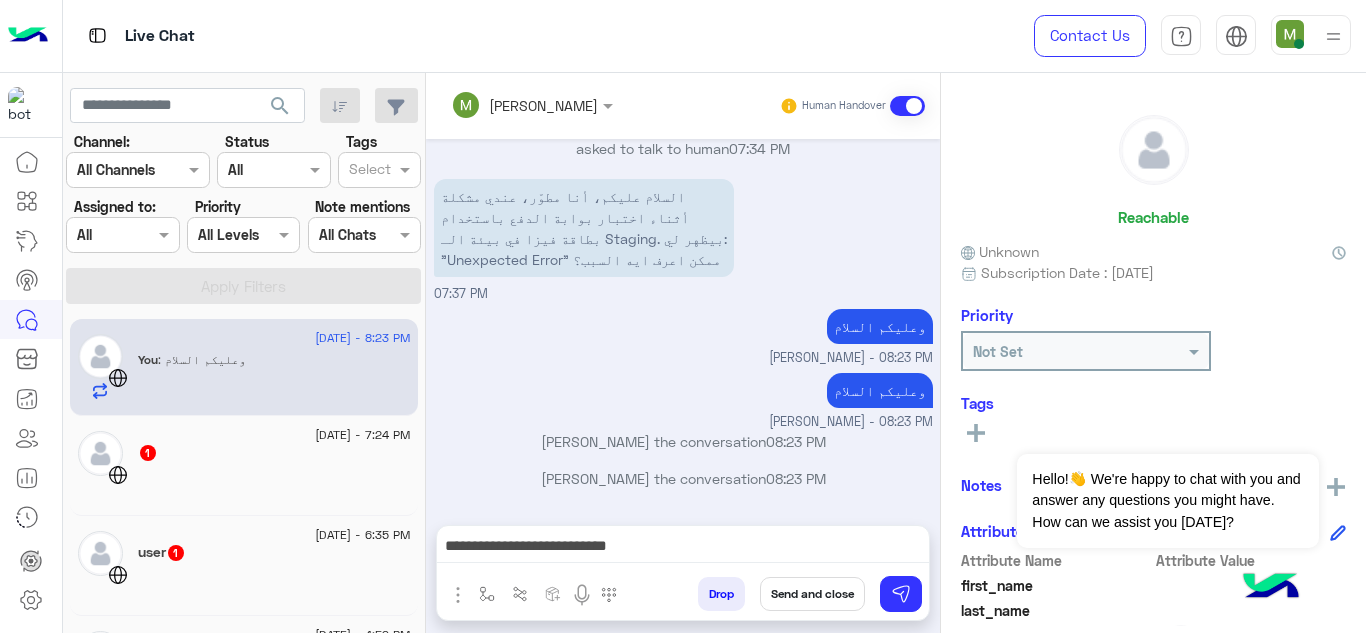 scroll, scrollTop: 1302, scrollLeft: 0, axis: vertical 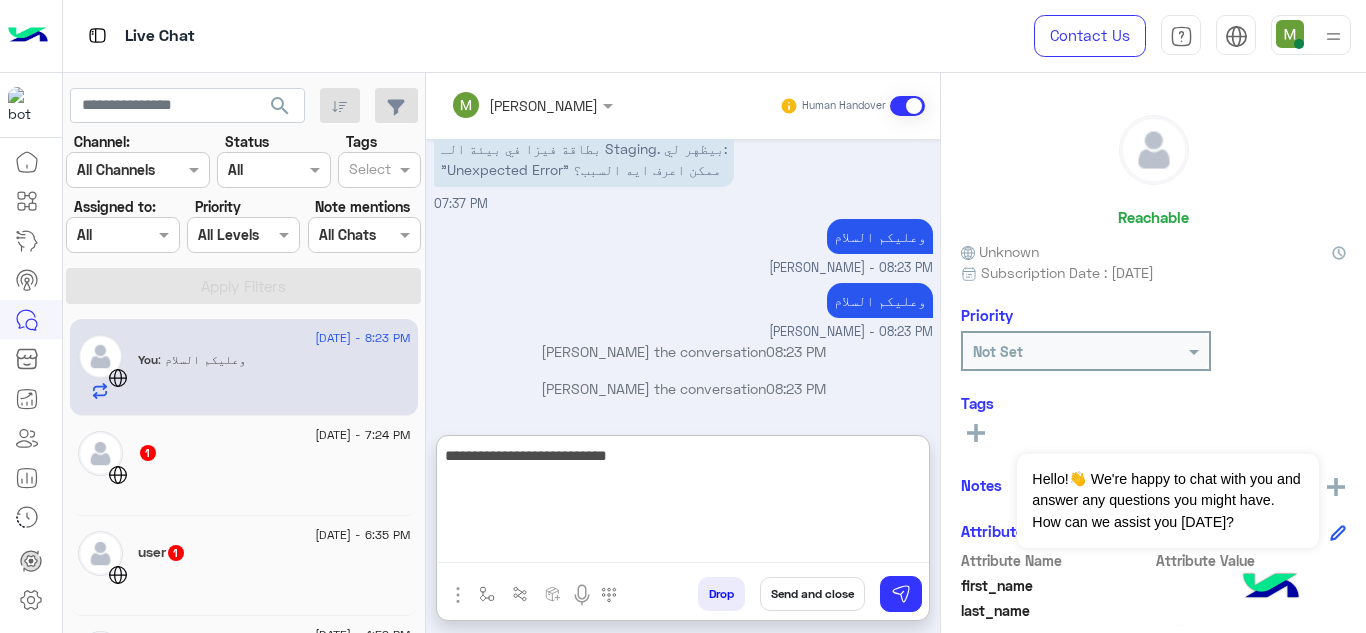 paste on "**********" 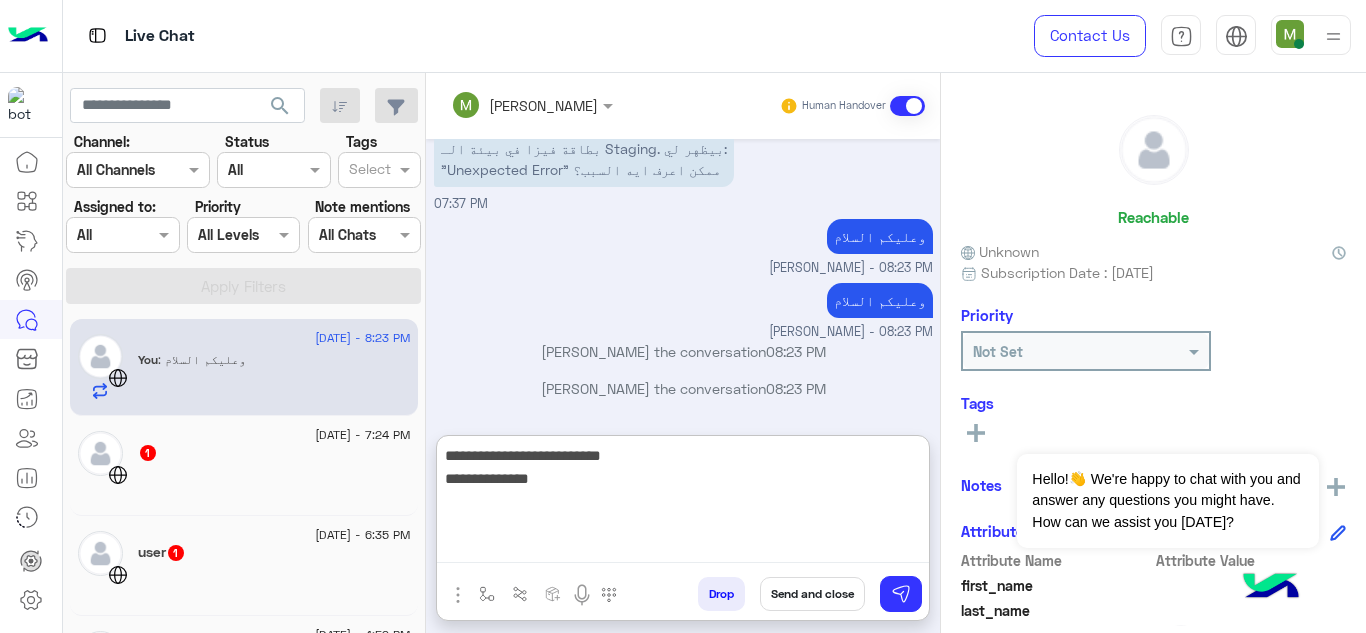 click on "**********" at bounding box center (683, 503) 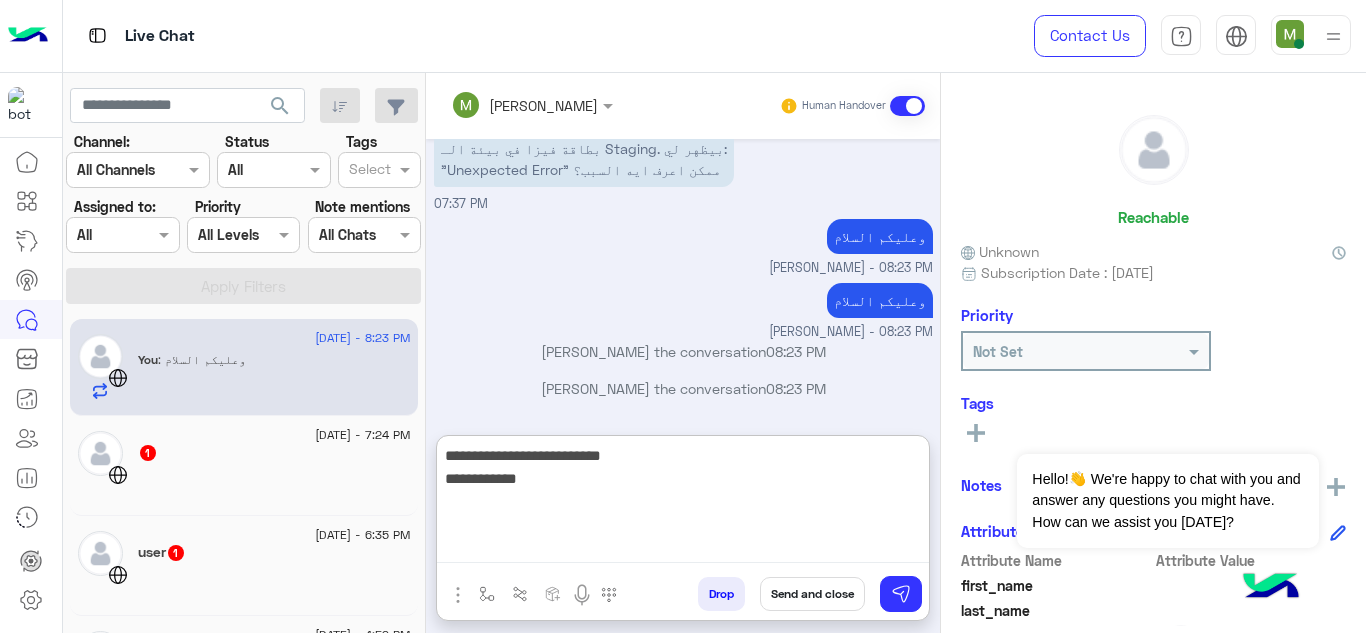 type on "**********" 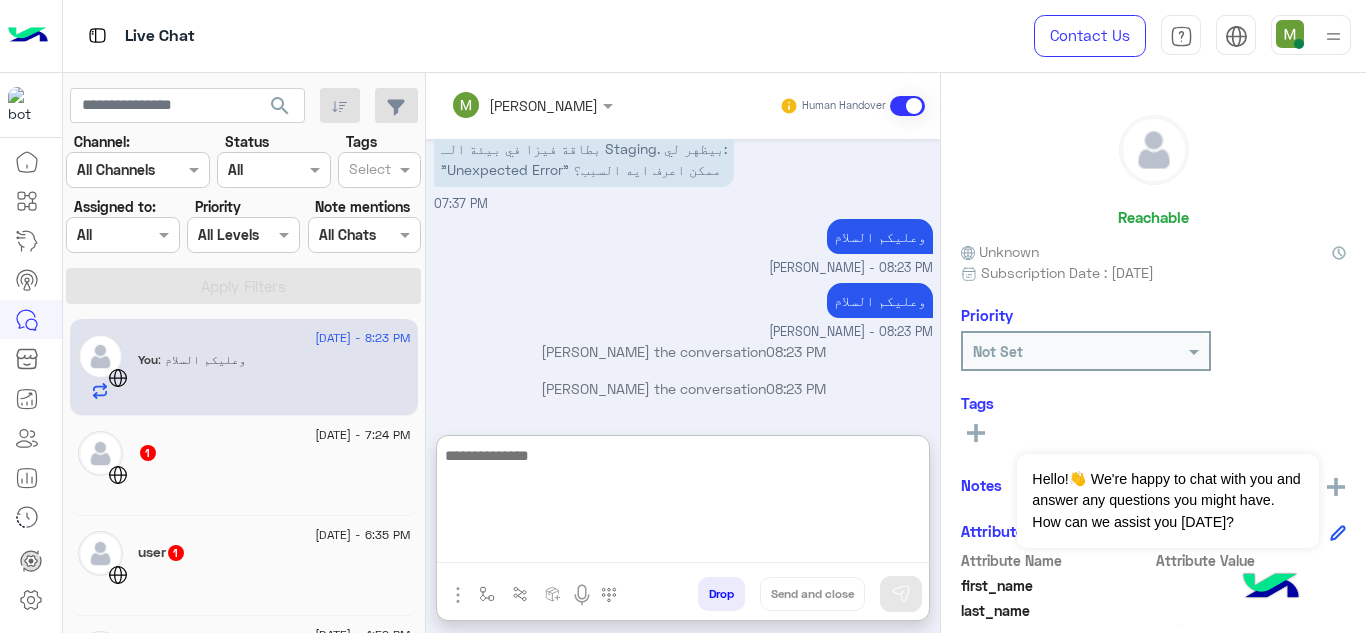 scroll, scrollTop: 1476, scrollLeft: 0, axis: vertical 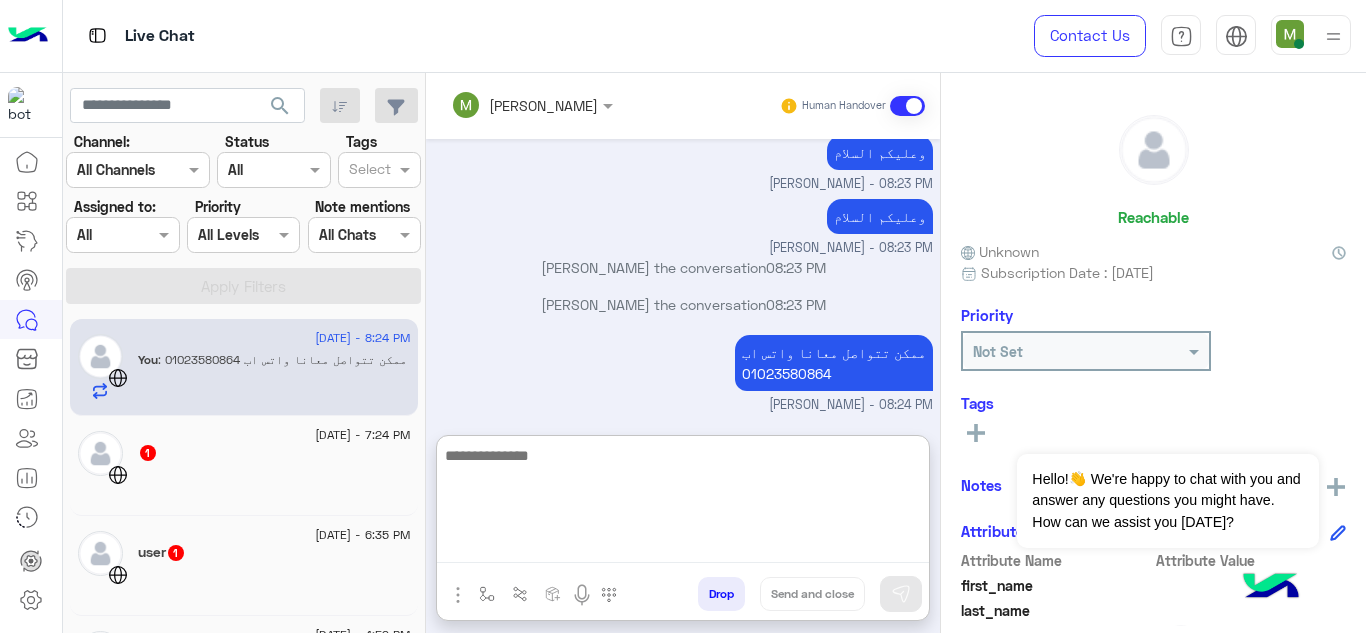click at bounding box center (683, 503) 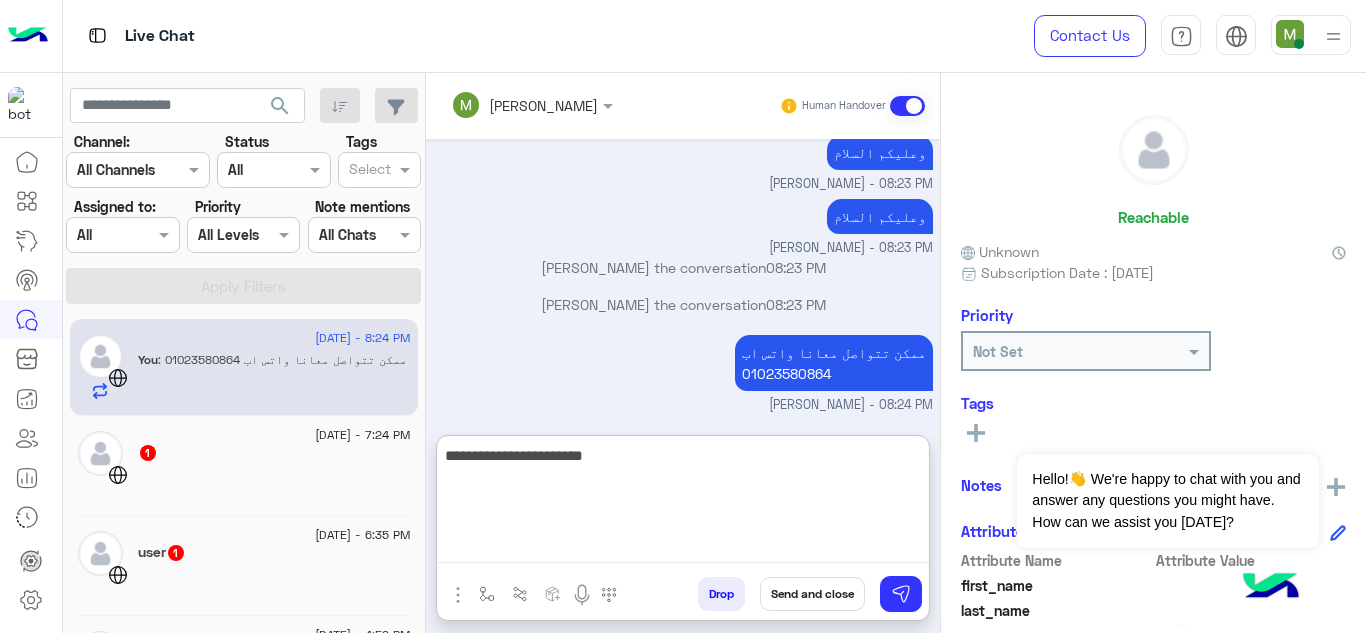 paste on "**********" 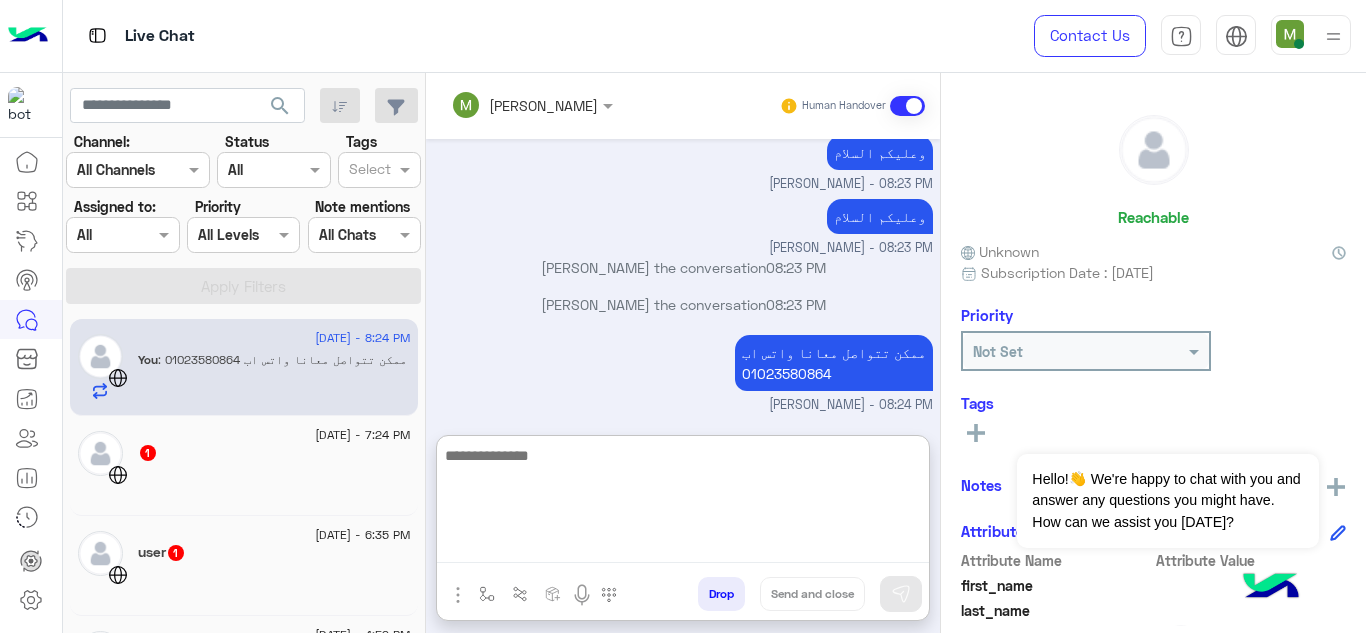 scroll, scrollTop: 1561, scrollLeft: 0, axis: vertical 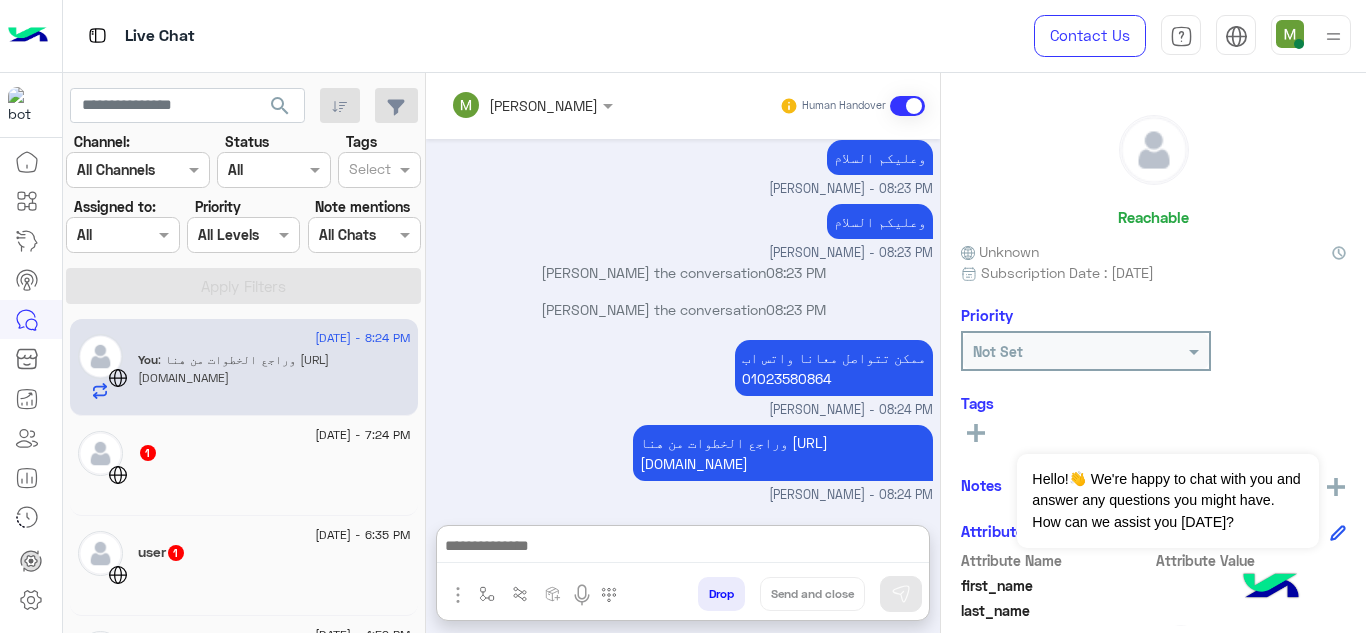 click at bounding box center [907, 106] 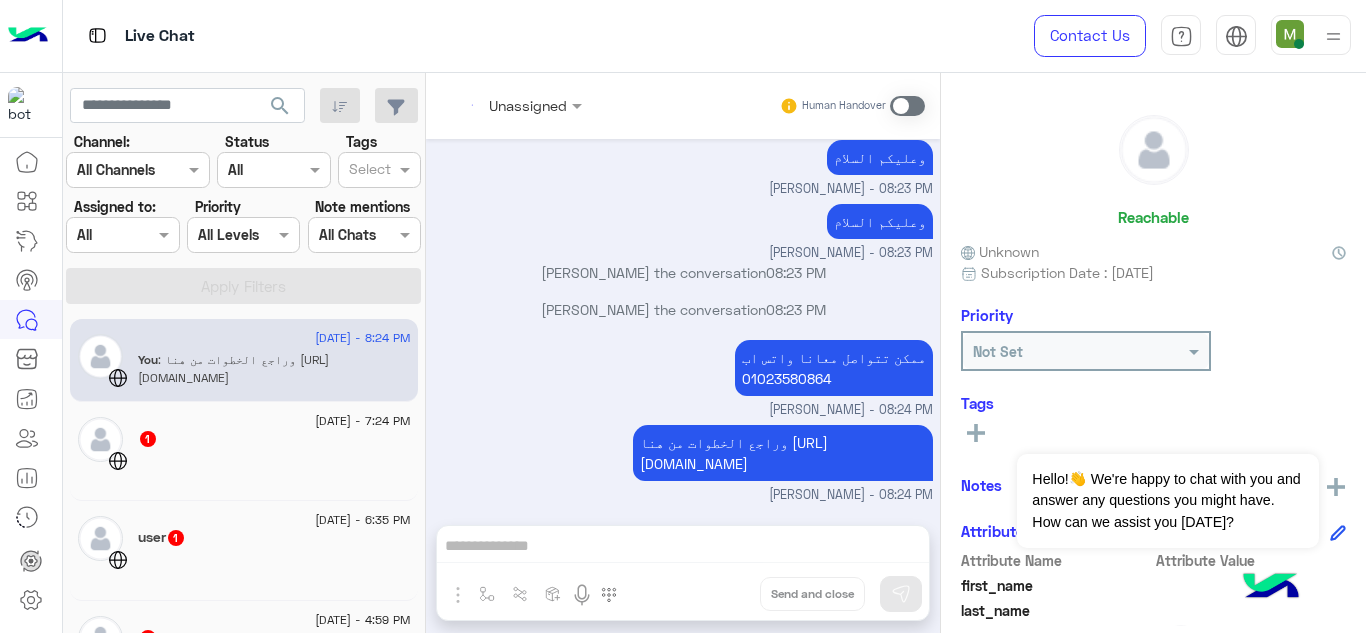 scroll, scrollTop: 1507, scrollLeft: 0, axis: vertical 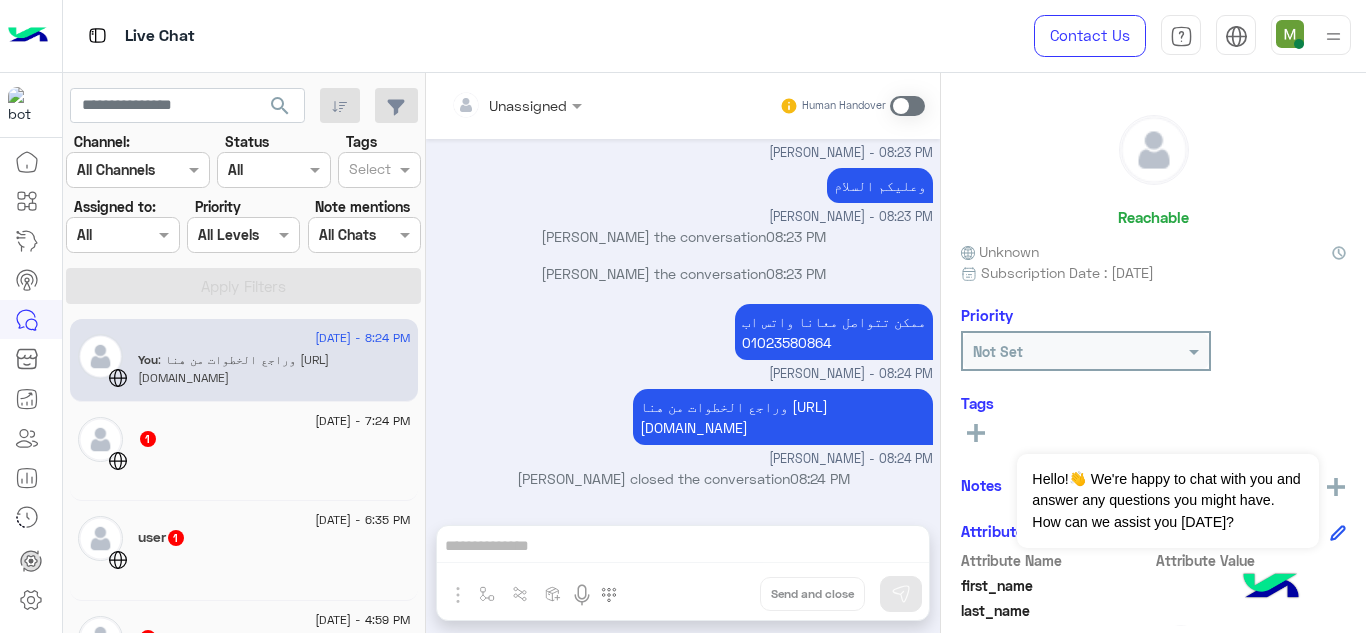 click 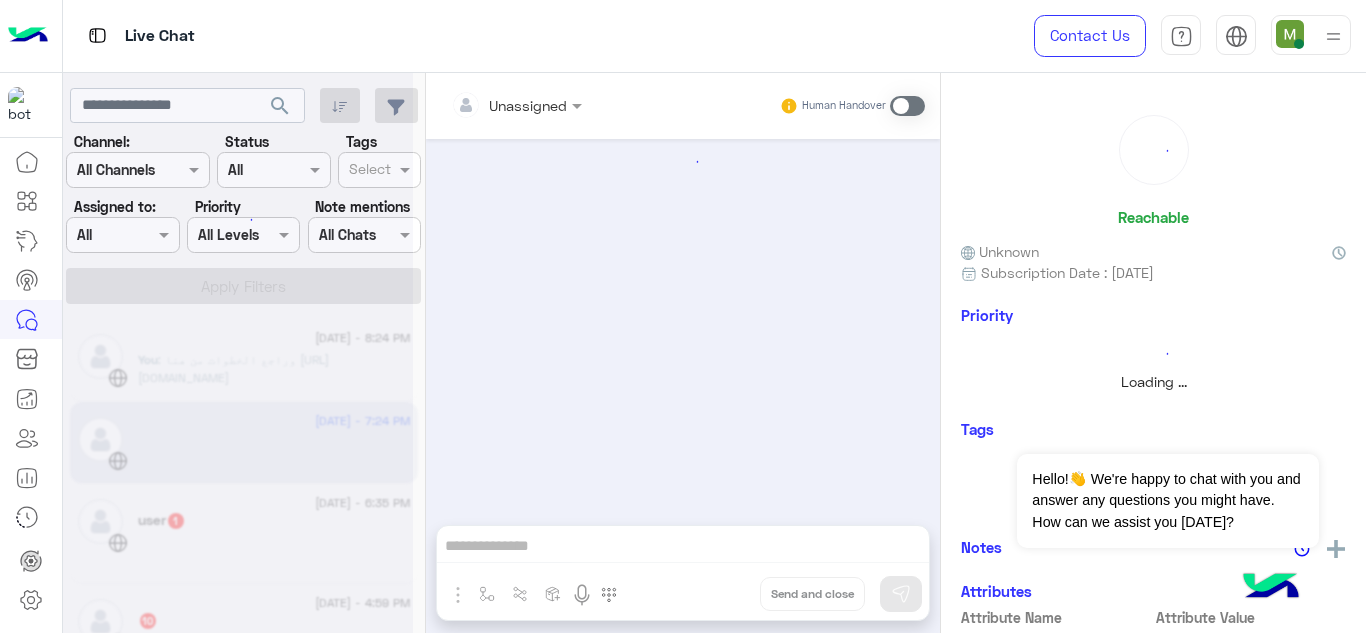 scroll, scrollTop: 0, scrollLeft: 0, axis: both 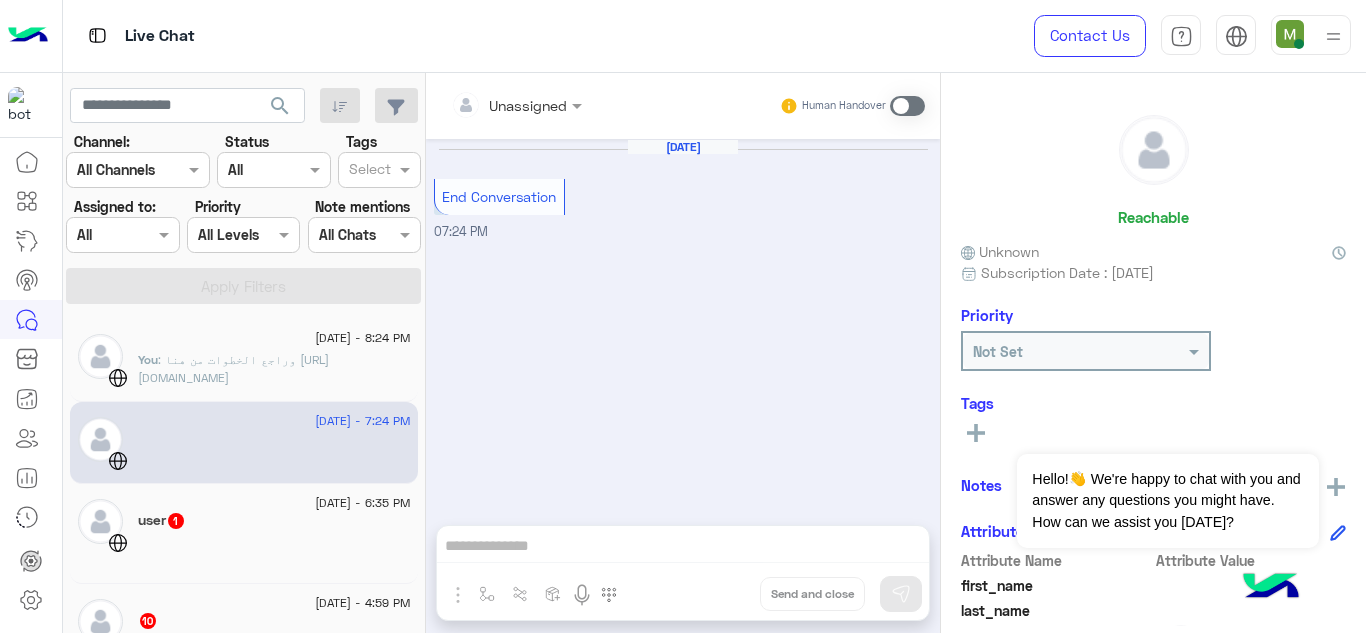 click on "user   1" 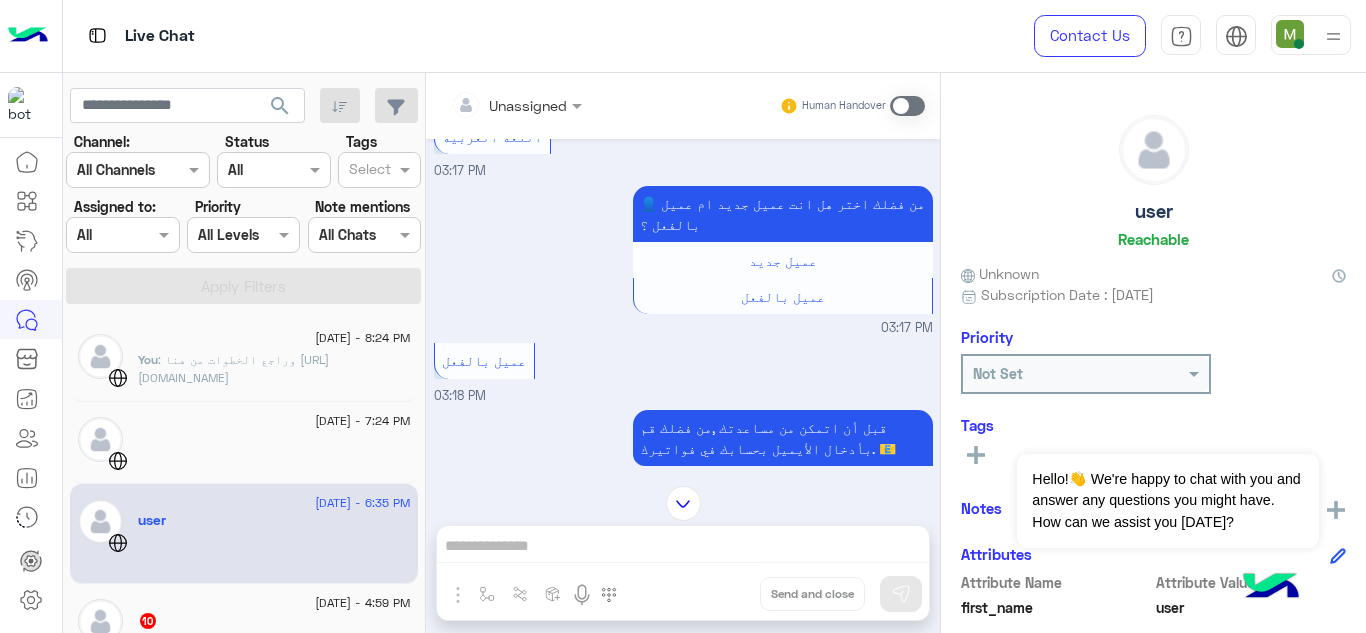 scroll, scrollTop: 540, scrollLeft: 0, axis: vertical 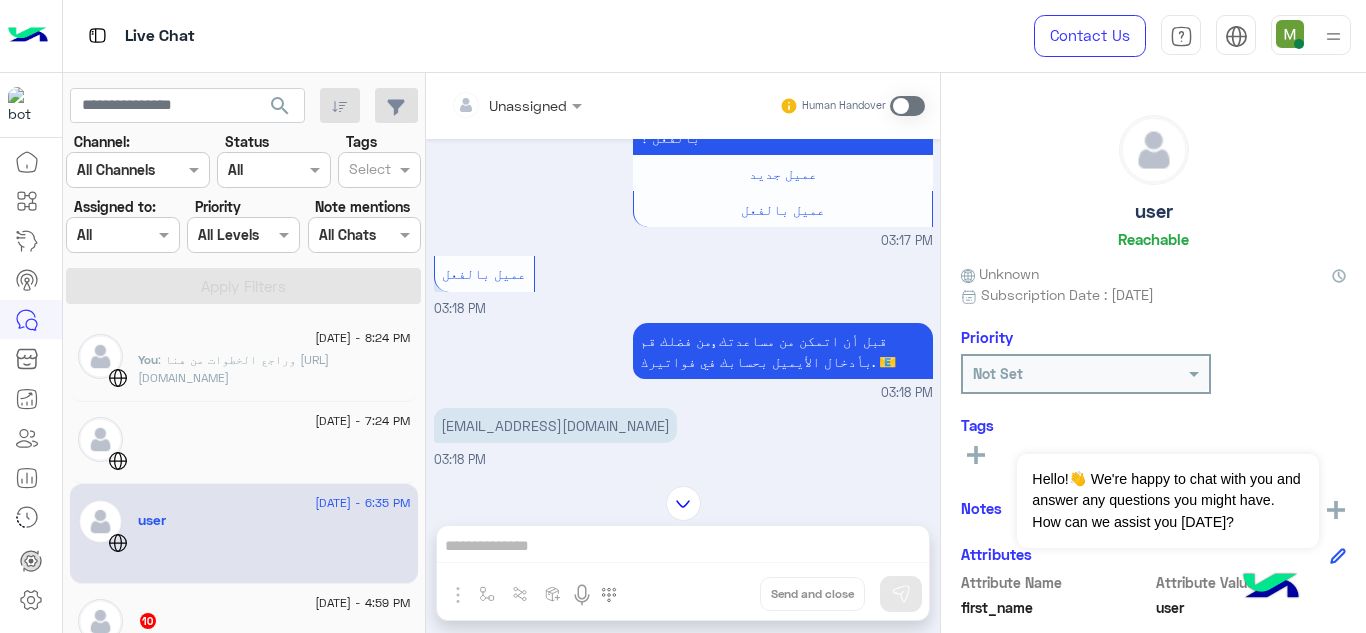 click on "[EMAIL_ADDRESS][DOMAIN_NAME]" at bounding box center (555, 425) 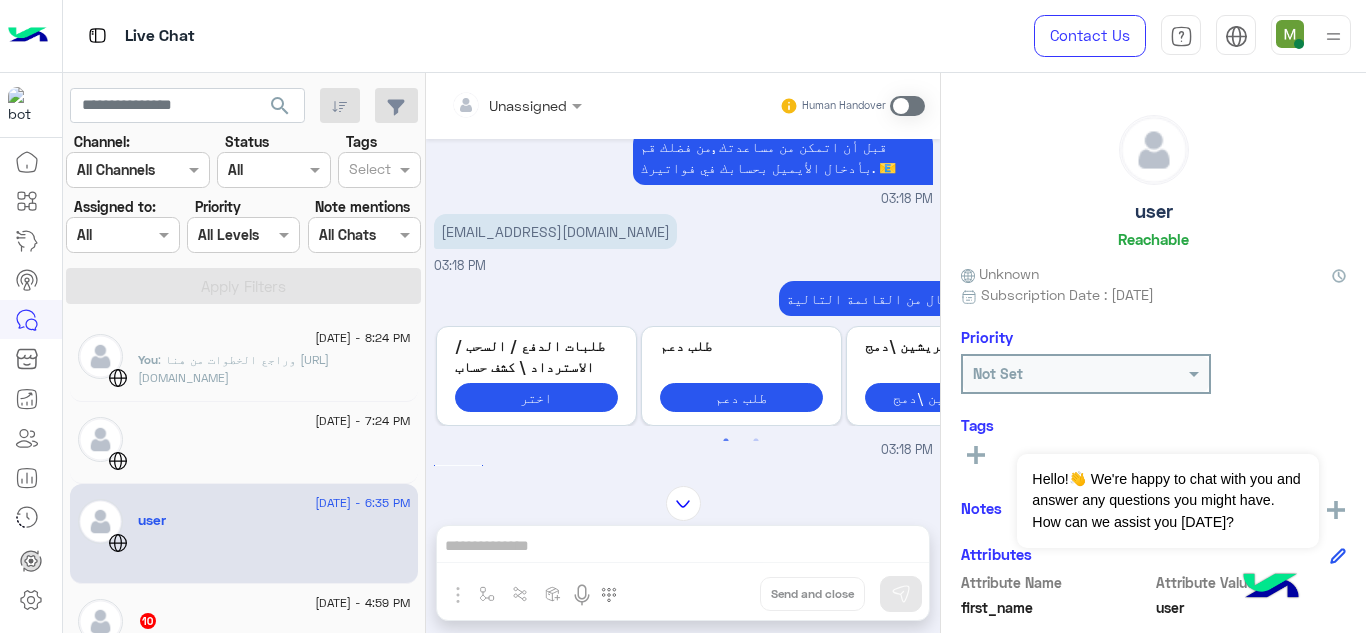 scroll, scrollTop: 740, scrollLeft: 0, axis: vertical 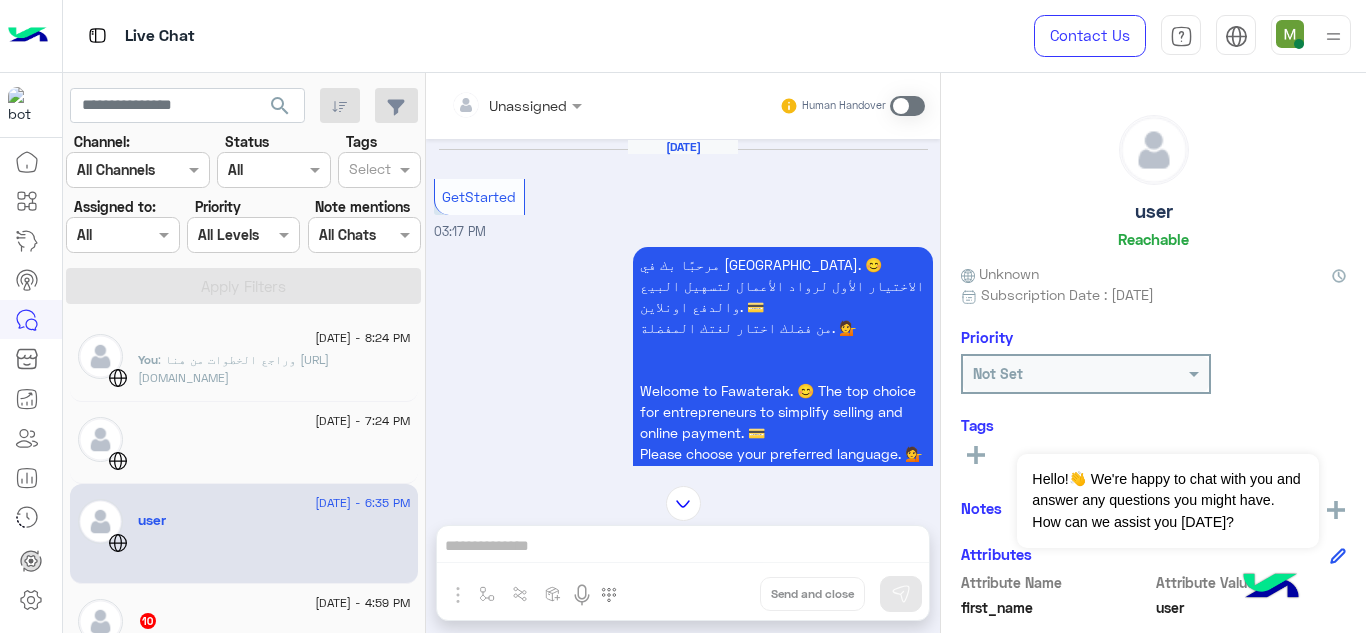 click on "Unassigned Human Handover     [DATE]   GetStarted    03:17 PM  مرحبًا بك  في [GEOGRAPHIC_DATA]. 😊 الاختيار الأول لرواد الأعمال لتسهيل البيع والدفع اونلاين. 💳 من فضلك اختار لغتك المفضلة. 💁 Welcome  to [GEOGRAPHIC_DATA]. 😊 The top choice for entrepreneurs to simplify selling and online payment. 💳 Please choose your preferred language. 💁  اللغة العربية   English     03:17 PM   اللغة العربية    03:17 PM  👤 من فضلك اختر هل انت عميل جديد ام عميل بالفعل ؟  عميل جديد   عميل بالفعل     03:17 PM   عميل بالفعل    03:18 PM  قبل أن اتمكن من مساعدتك ,من فضلك قم بأدخال الأيميل بحسابك في فواتيرك. 📧    03:18 PM  [EMAIL_ADDRESS][DOMAIN_NAME]   03:18 PM  اختر سبب الاتصال من القائمة التالية: Previous  اختر  طلب دعم  طلب دعم  استفسار آخر 1" at bounding box center (683, 357) 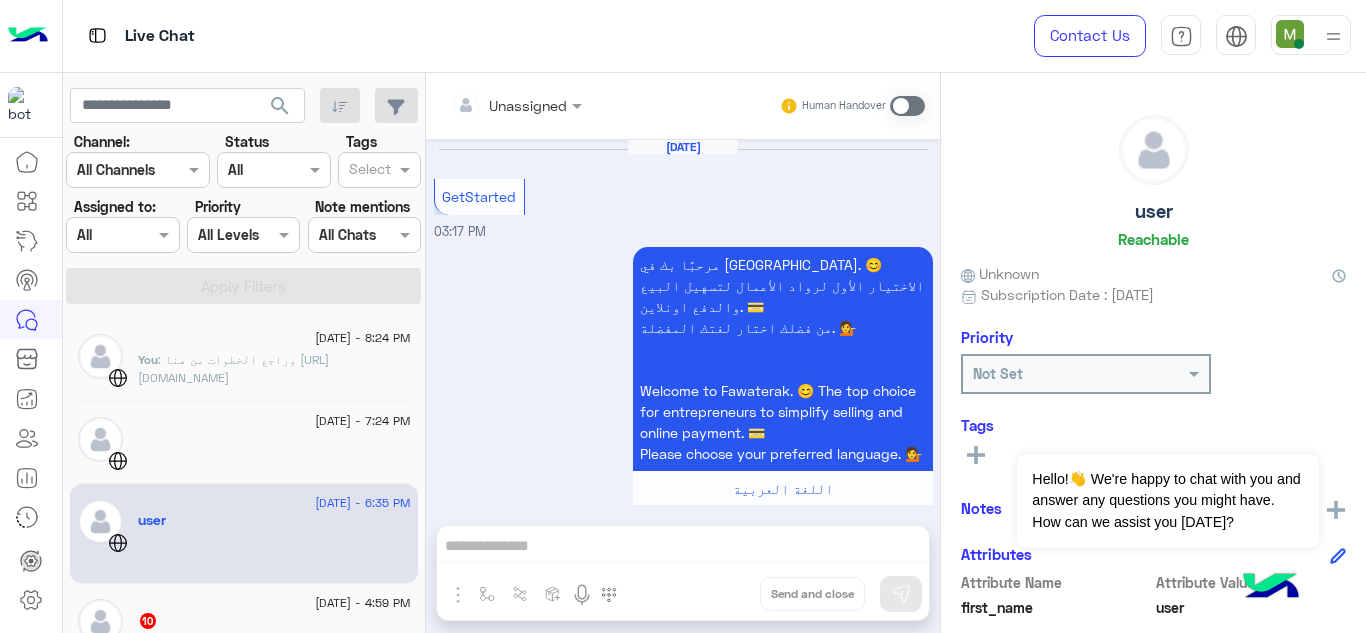 scroll, scrollTop: 2262, scrollLeft: 0, axis: vertical 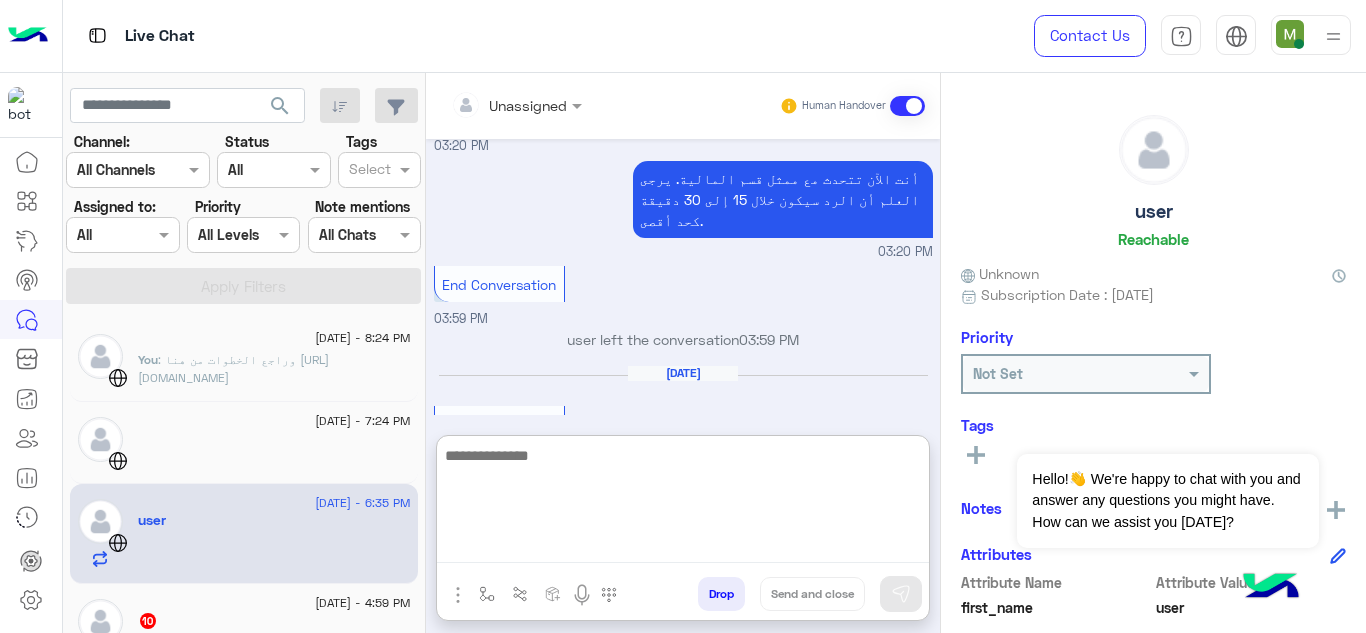 click at bounding box center [683, 503] 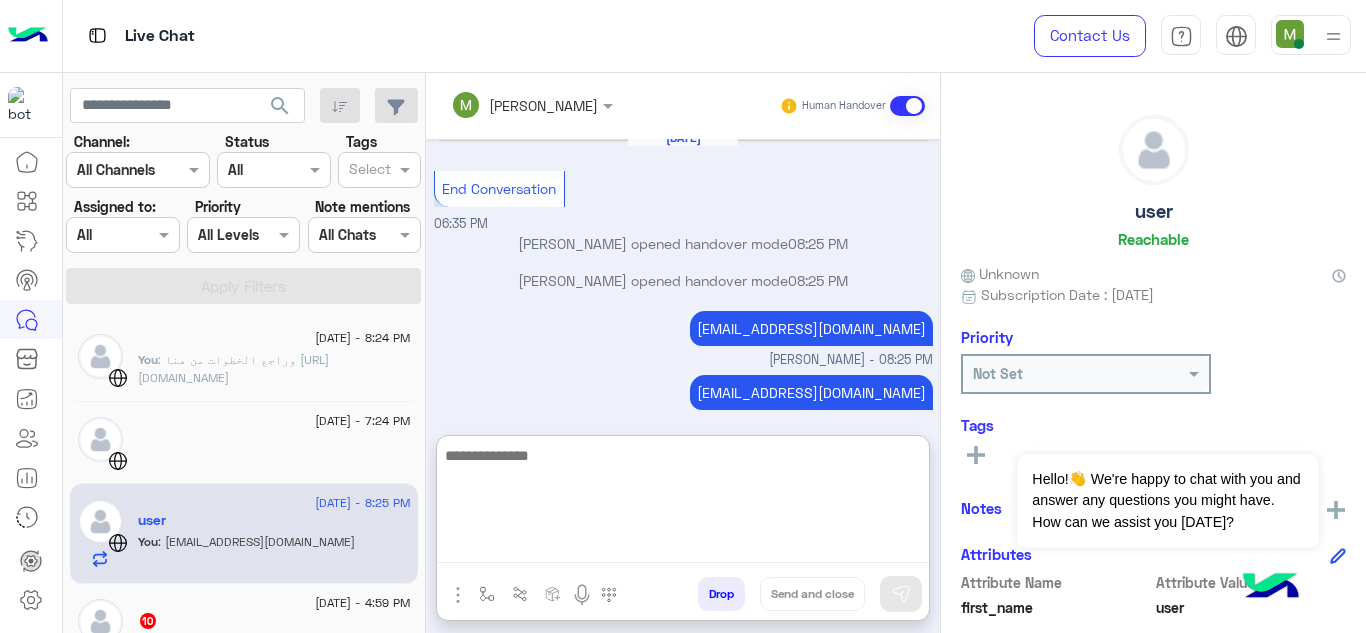 scroll, scrollTop: 2589, scrollLeft: 0, axis: vertical 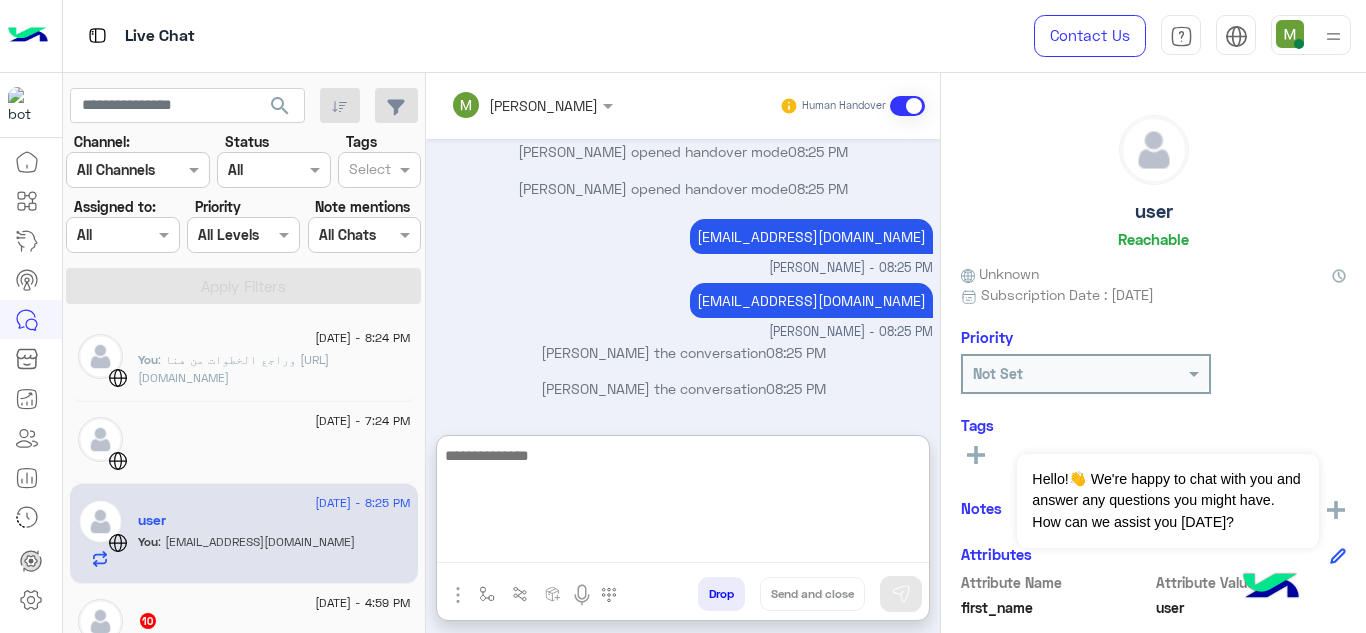 click at bounding box center [683, 503] 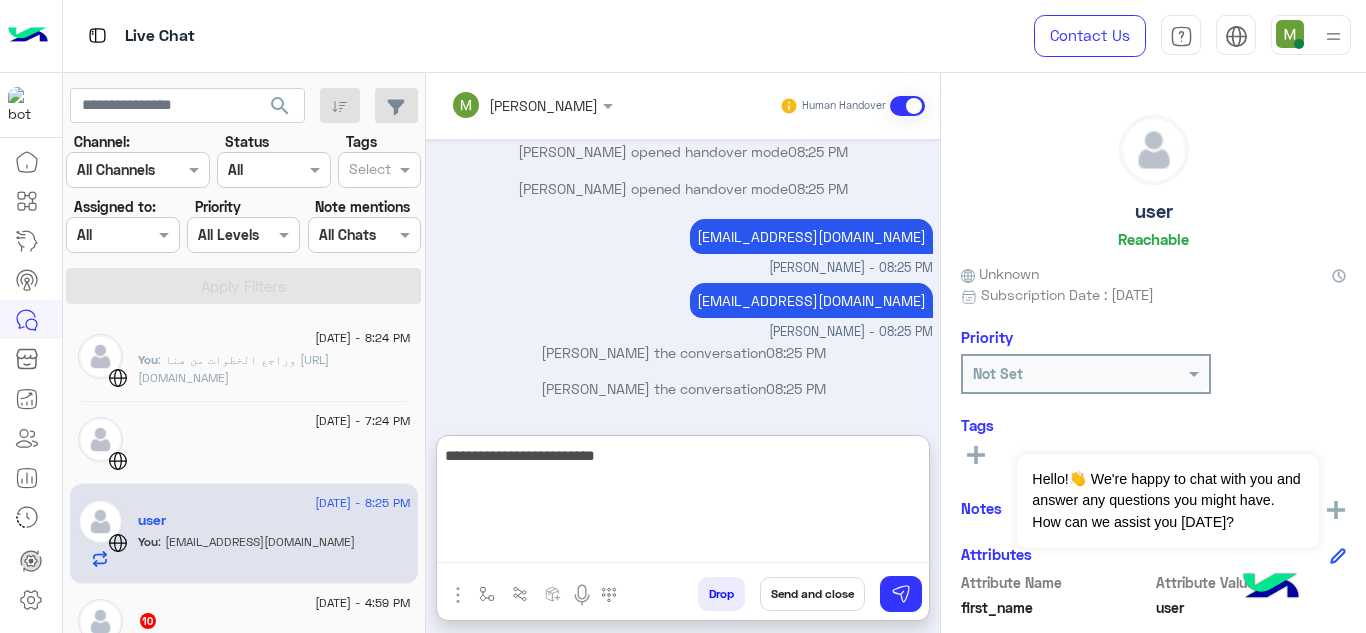 type on "**********" 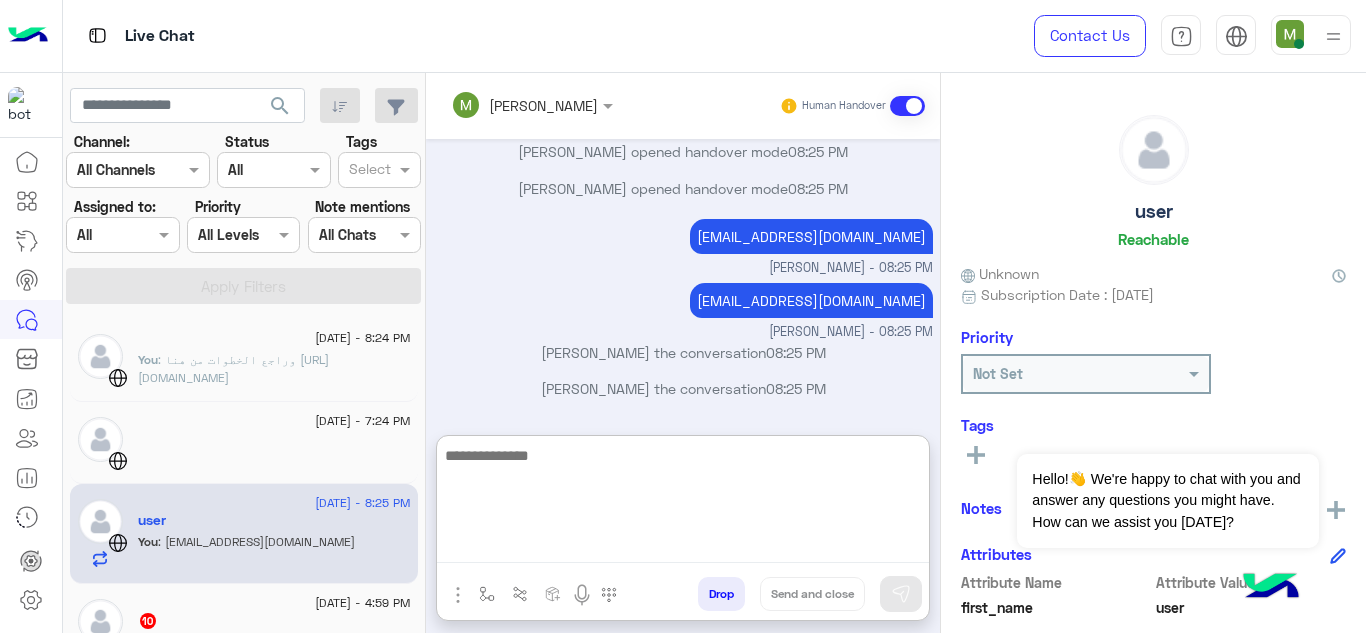 scroll, scrollTop: 2652, scrollLeft: 0, axis: vertical 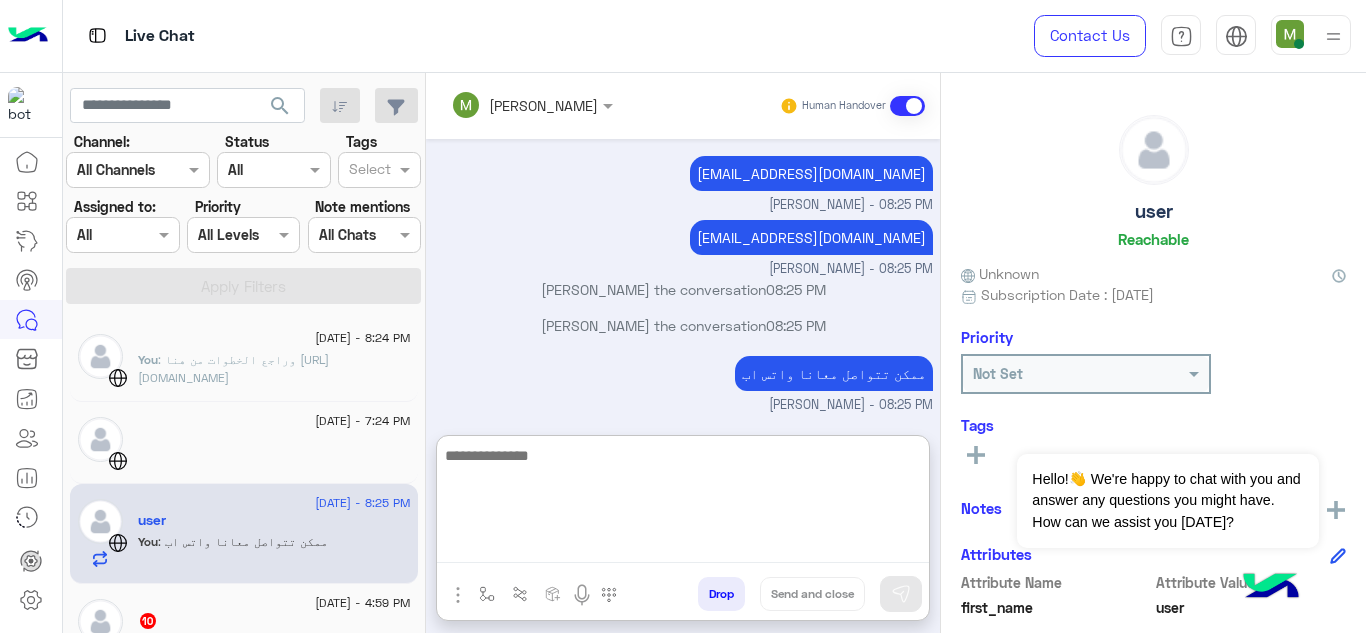 paste on "**********" 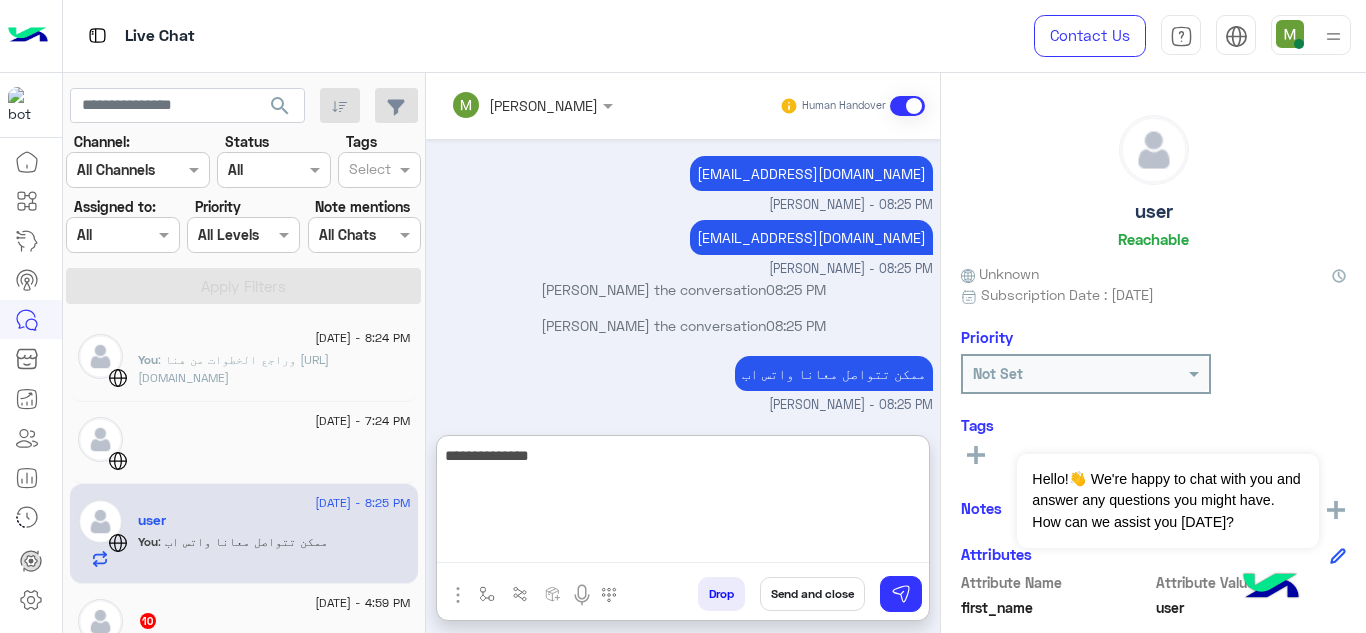 click on "**********" at bounding box center (683, 503) 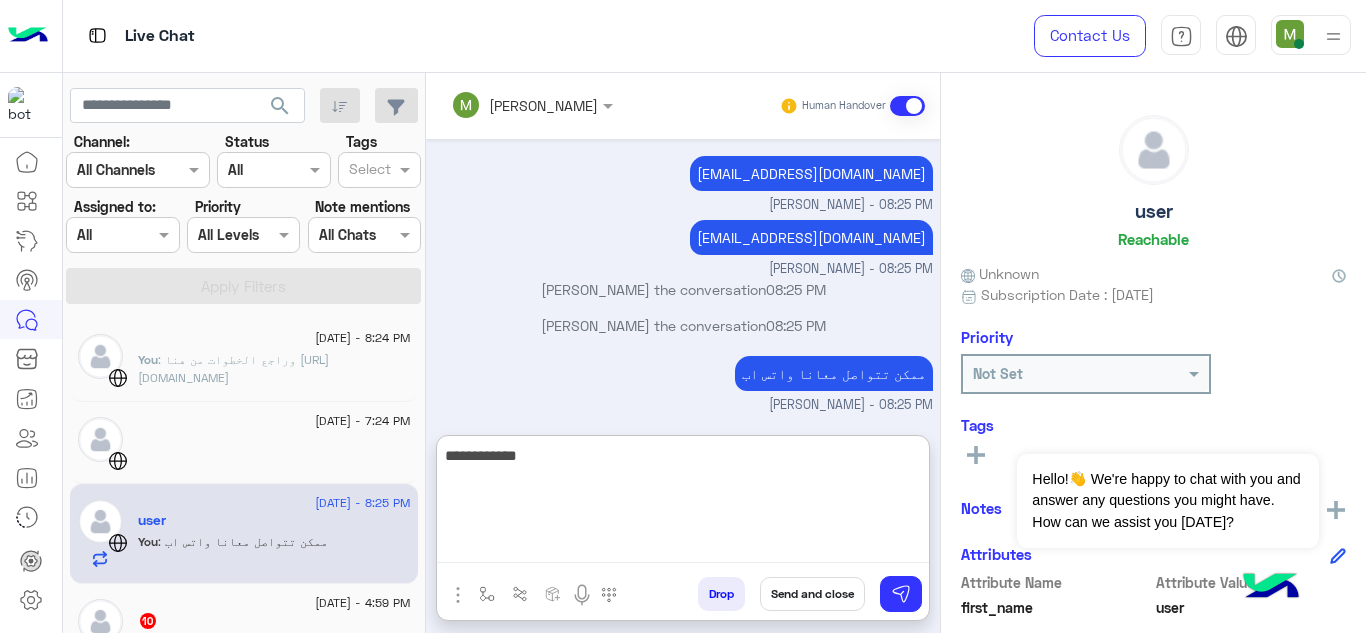 type on "**********" 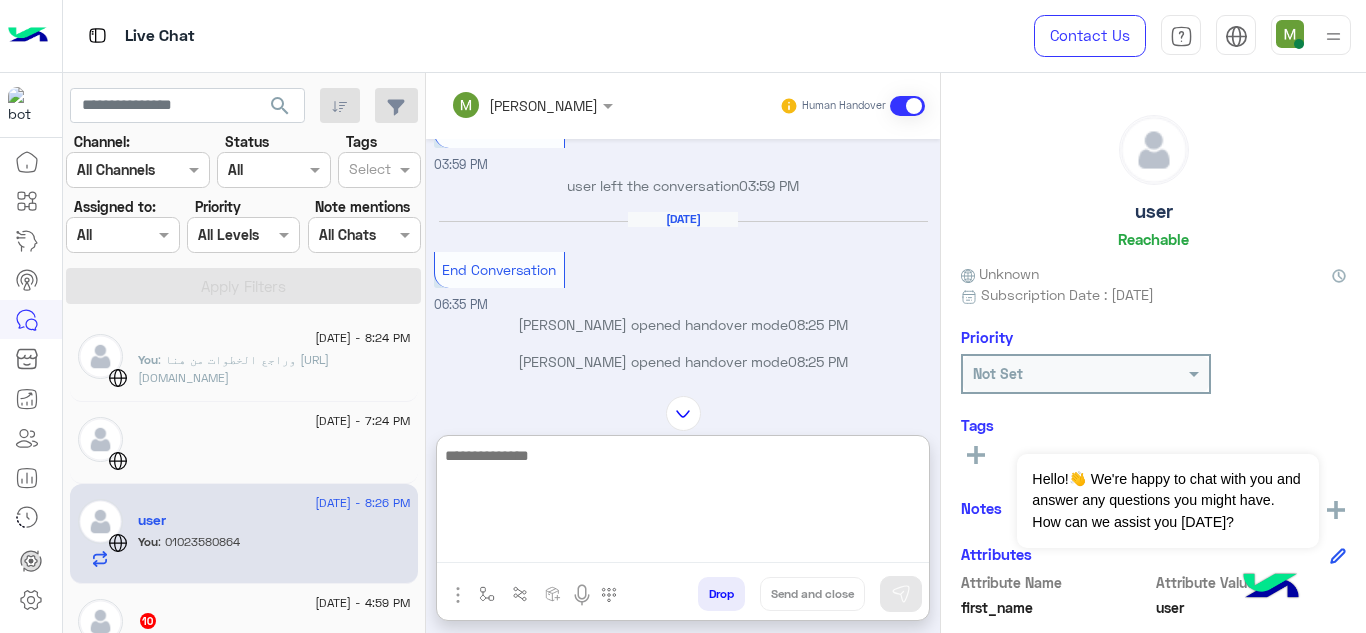 scroll, scrollTop: 2716, scrollLeft: 0, axis: vertical 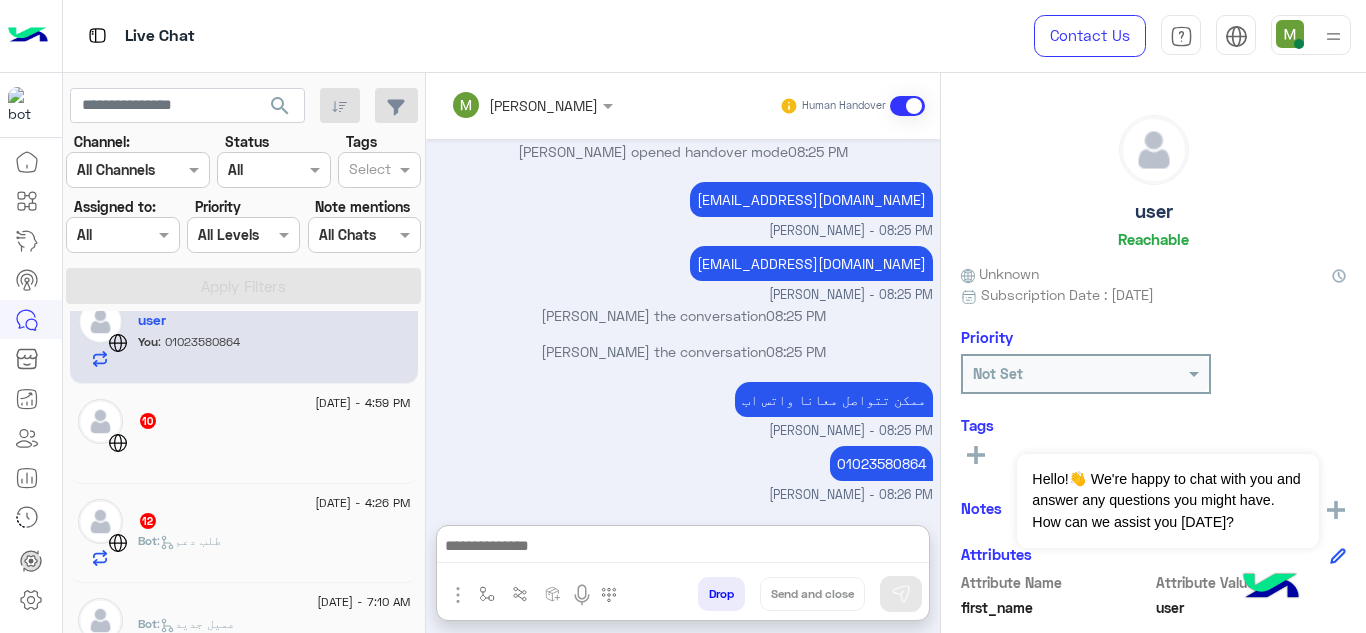 click at bounding box center [907, 106] 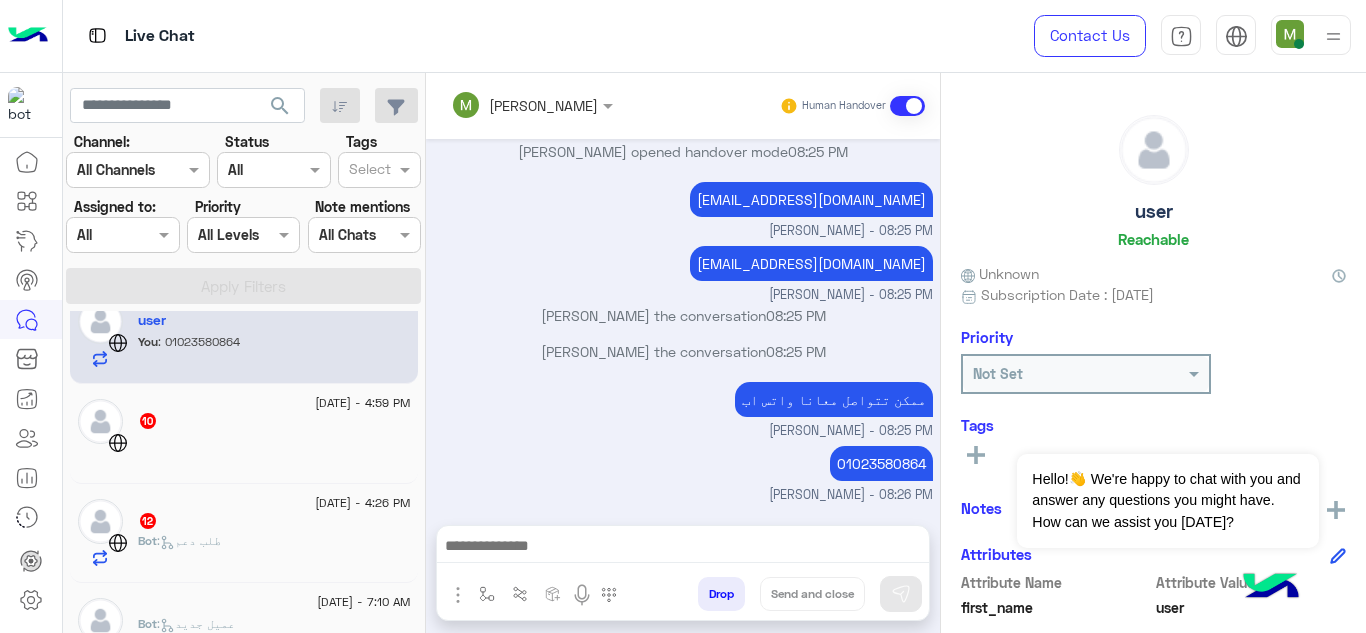 scroll, scrollTop: 2663, scrollLeft: 0, axis: vertical 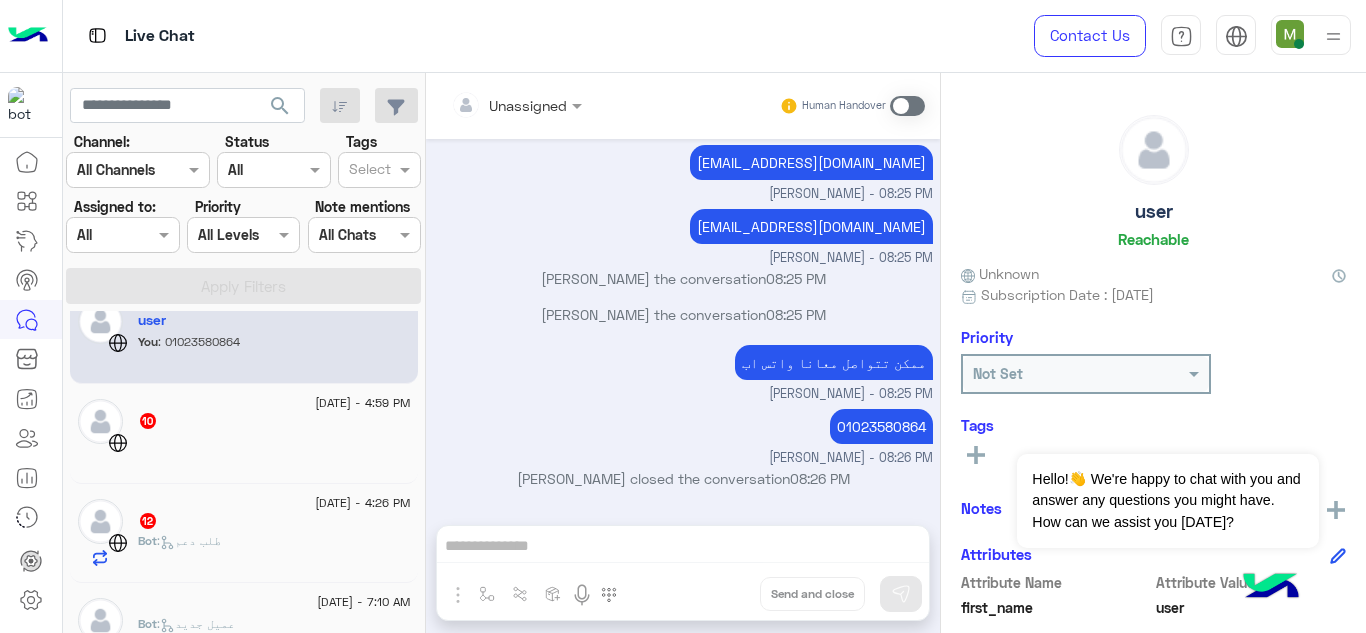 click 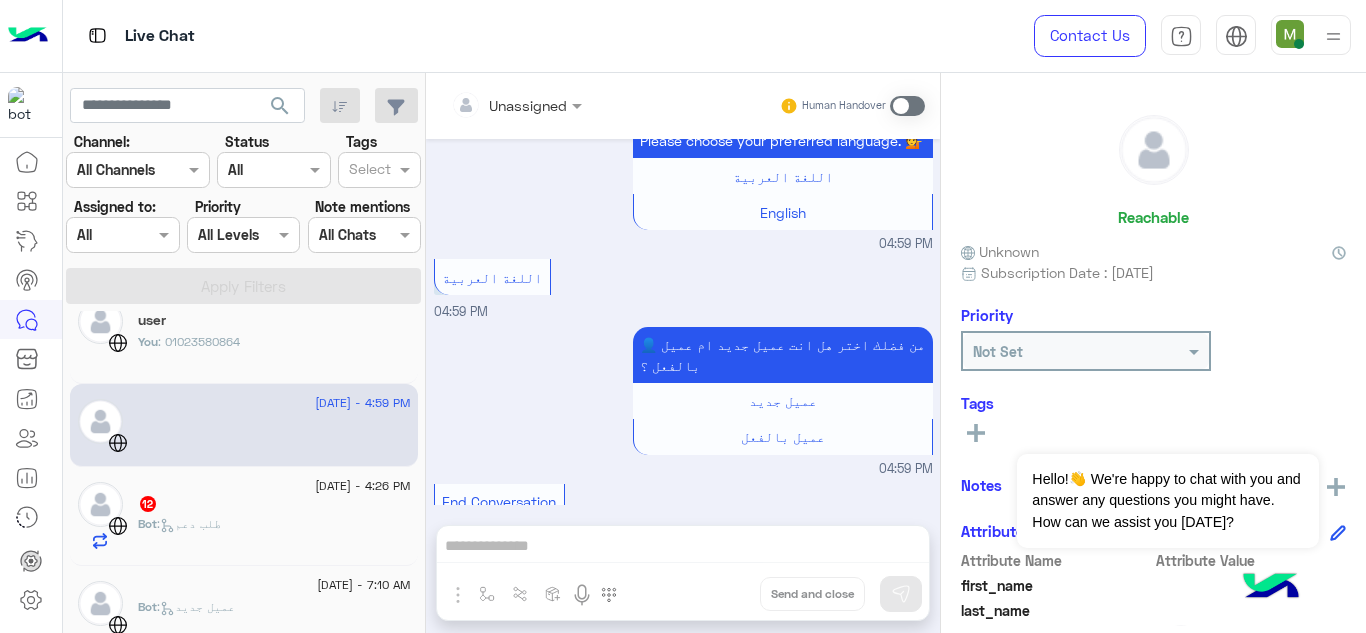 scroll, scrollTop: 1842, scrollLeft: 0, axis: vertical 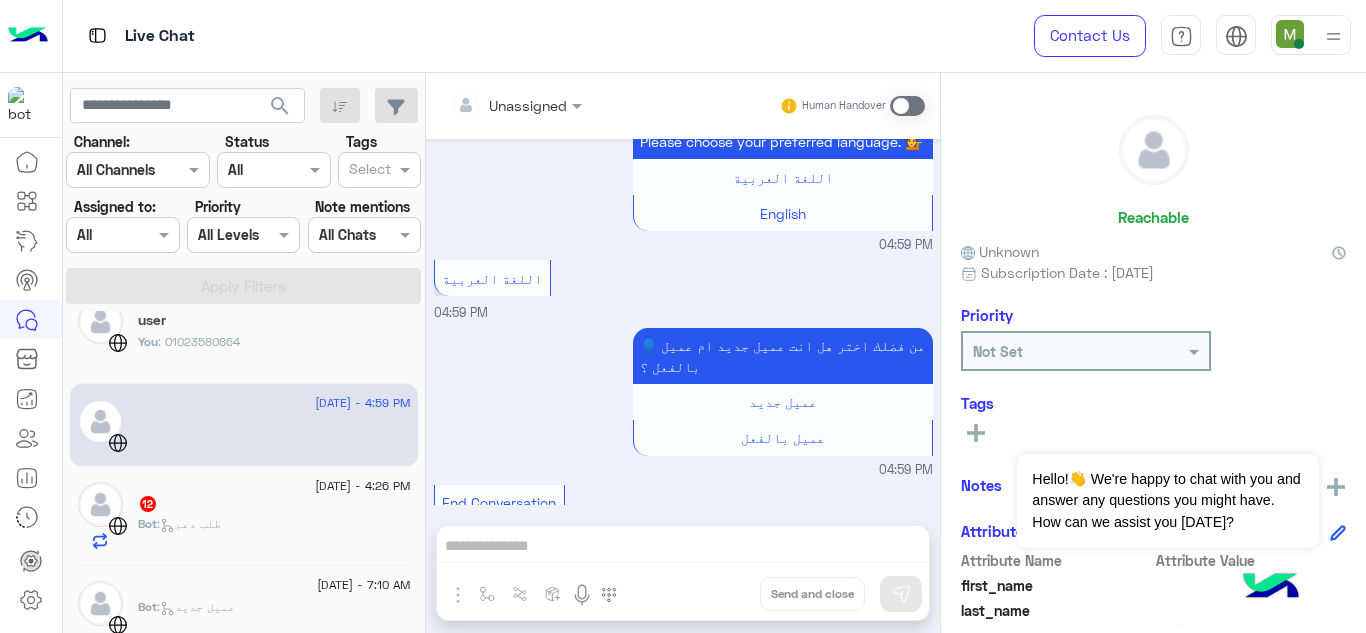 click on "12" 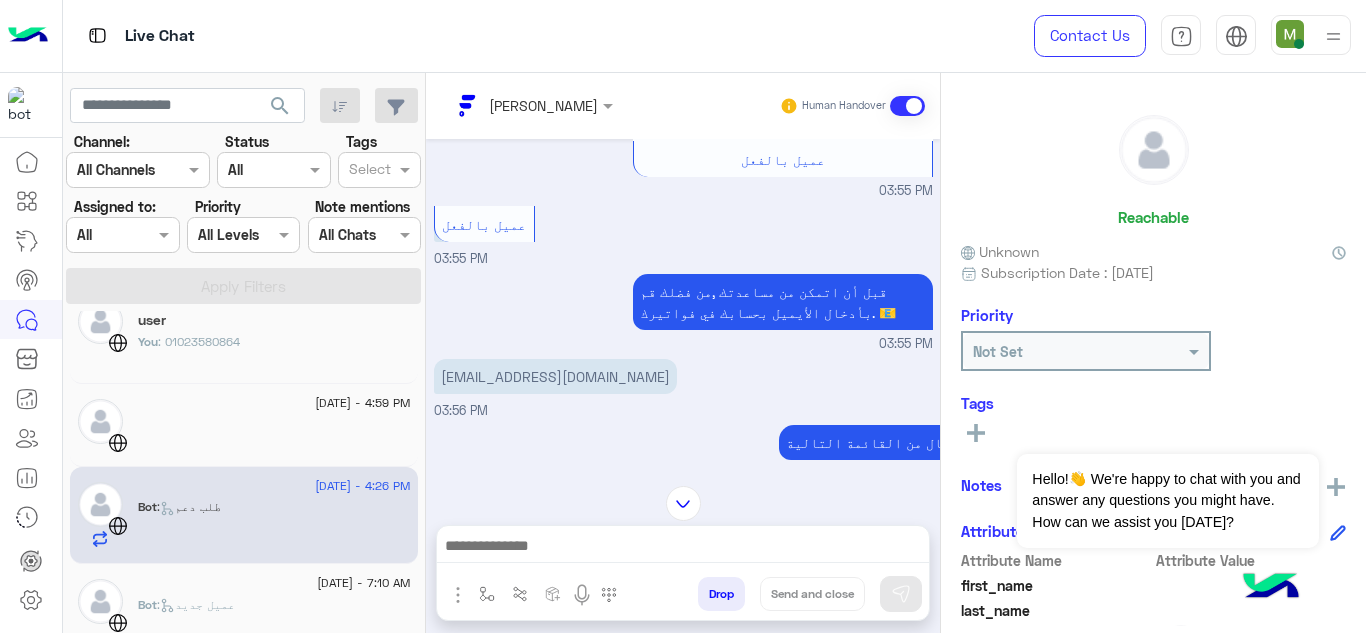scroll, scrollTop: 706, scrollLeft: 0, axis: vertical 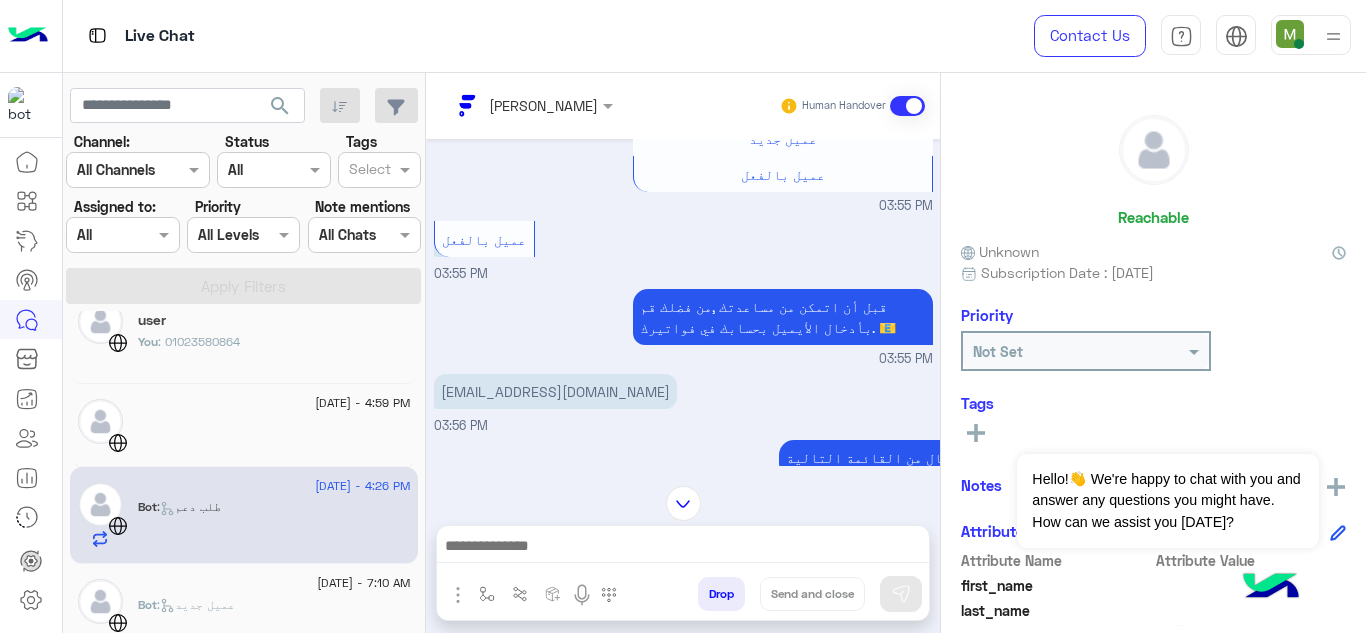 click on "[EMAIL_ADDRESS][DOMAIN_NAME]" at bounding box center [555, 391] 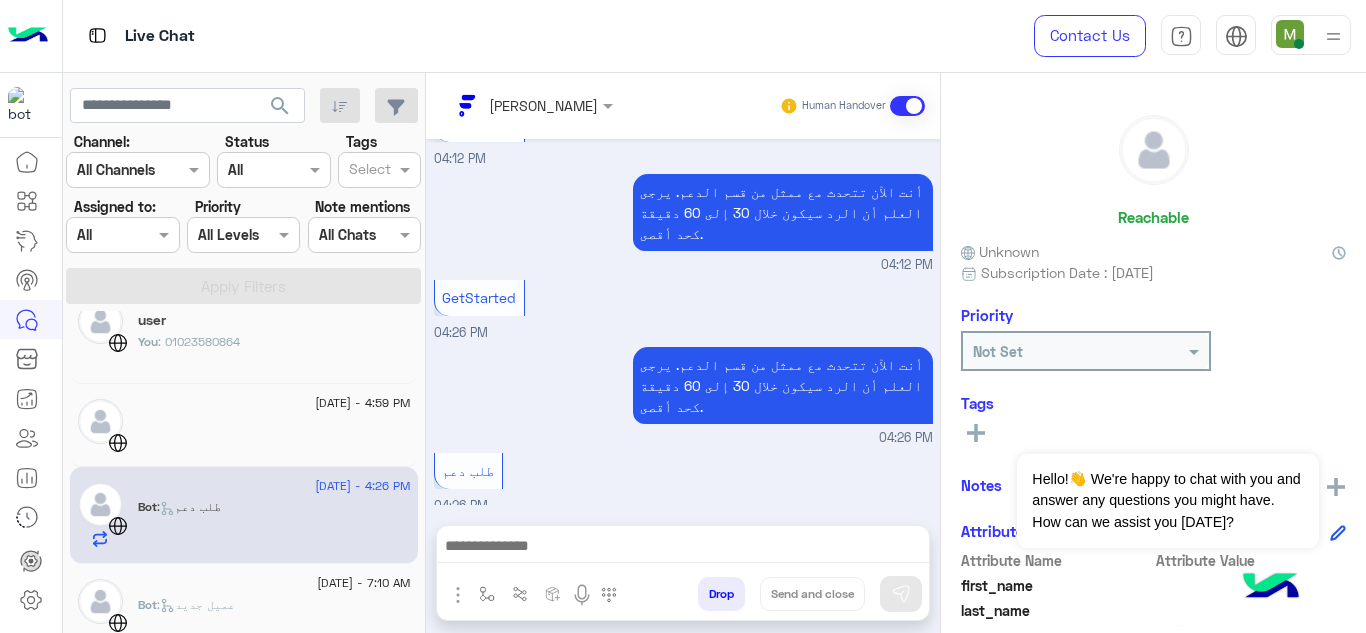 scroll, scrollTop: 2307, scrollLeft: 0, axis: vertical 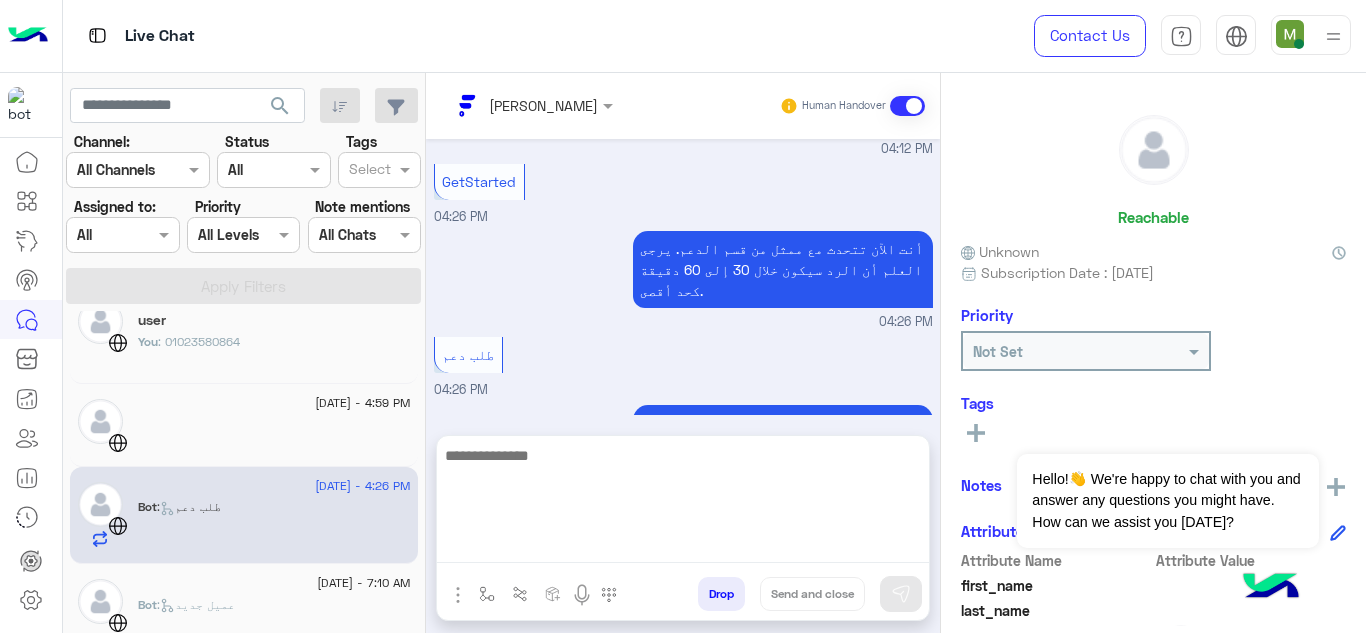 click at bounding box center (683, 503) 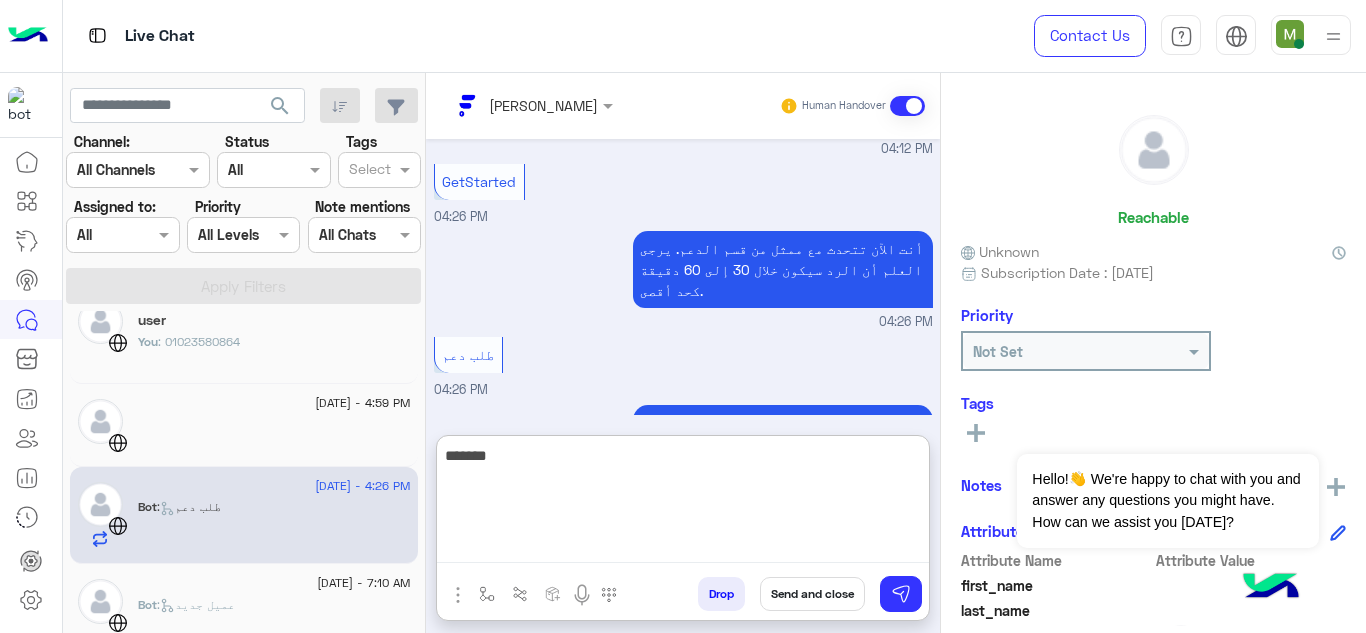type on "********" 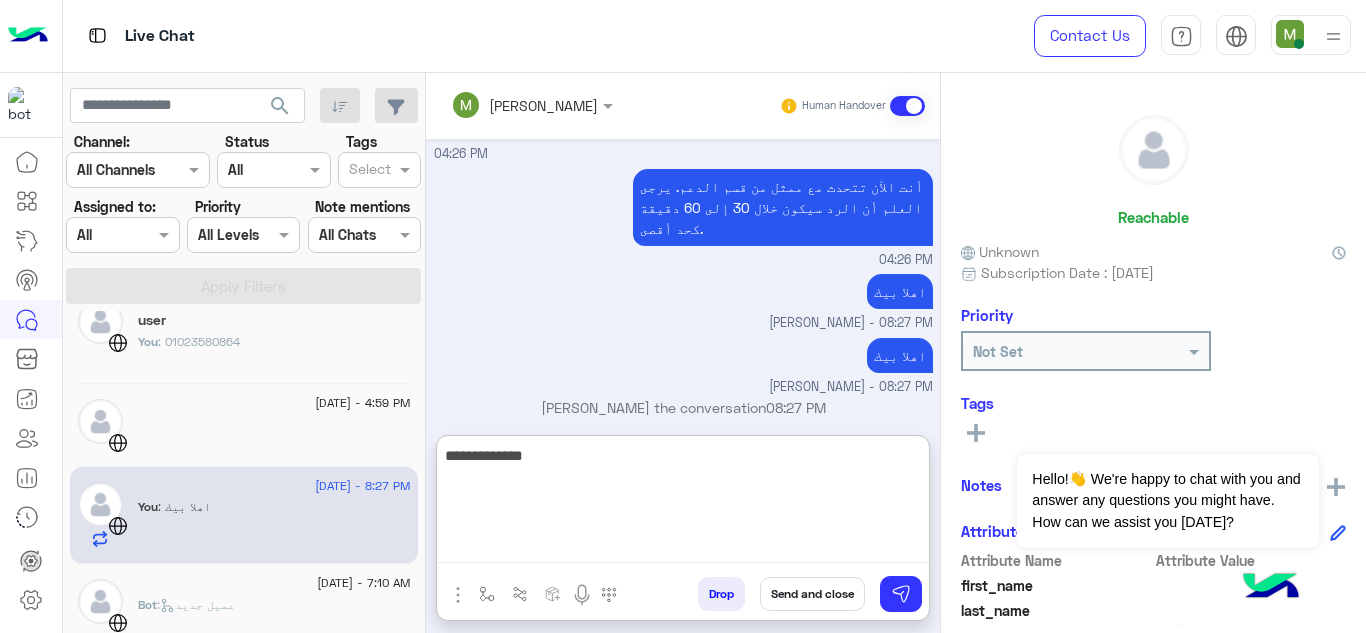 scroll, scrollTop: 2598, scrollLeft: 0, axis: vertical 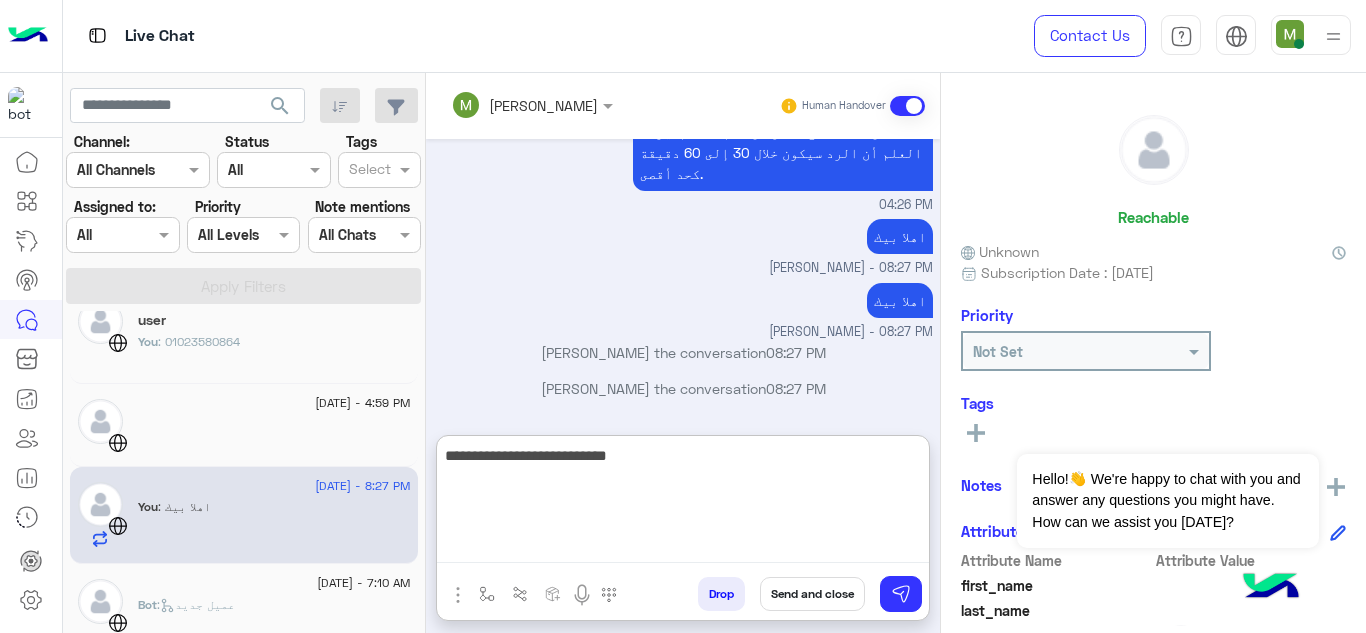 paste on "**********" 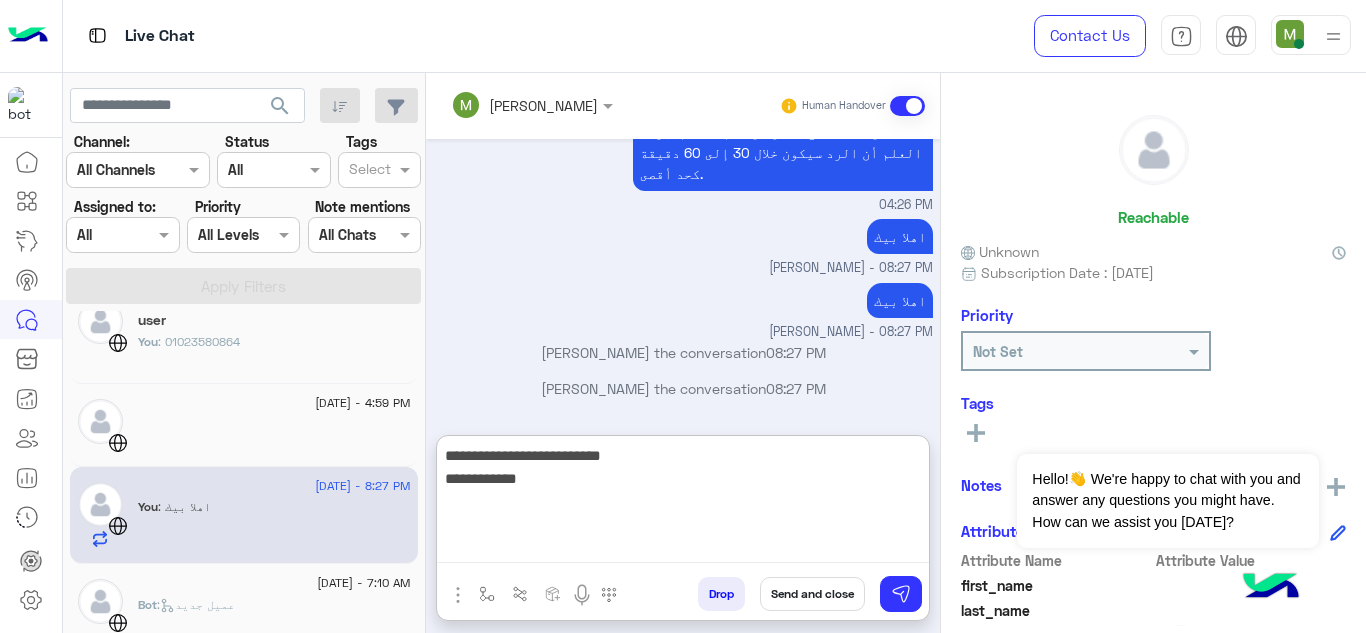 type on "**********" 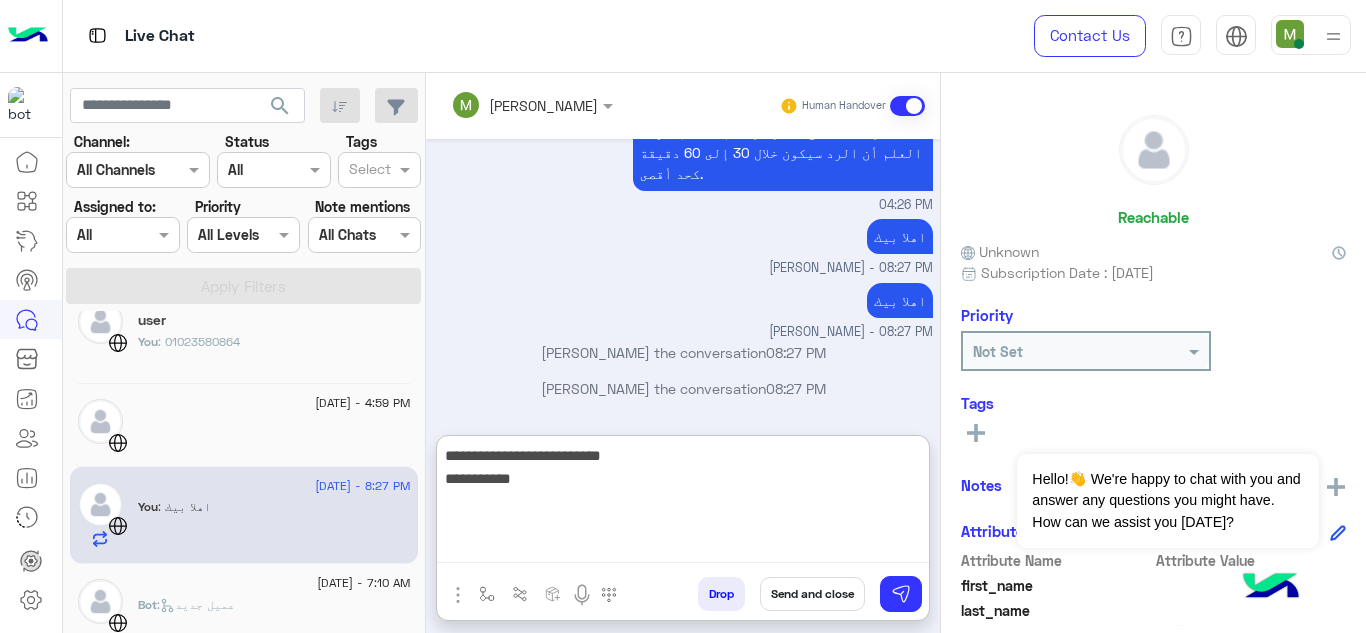 type 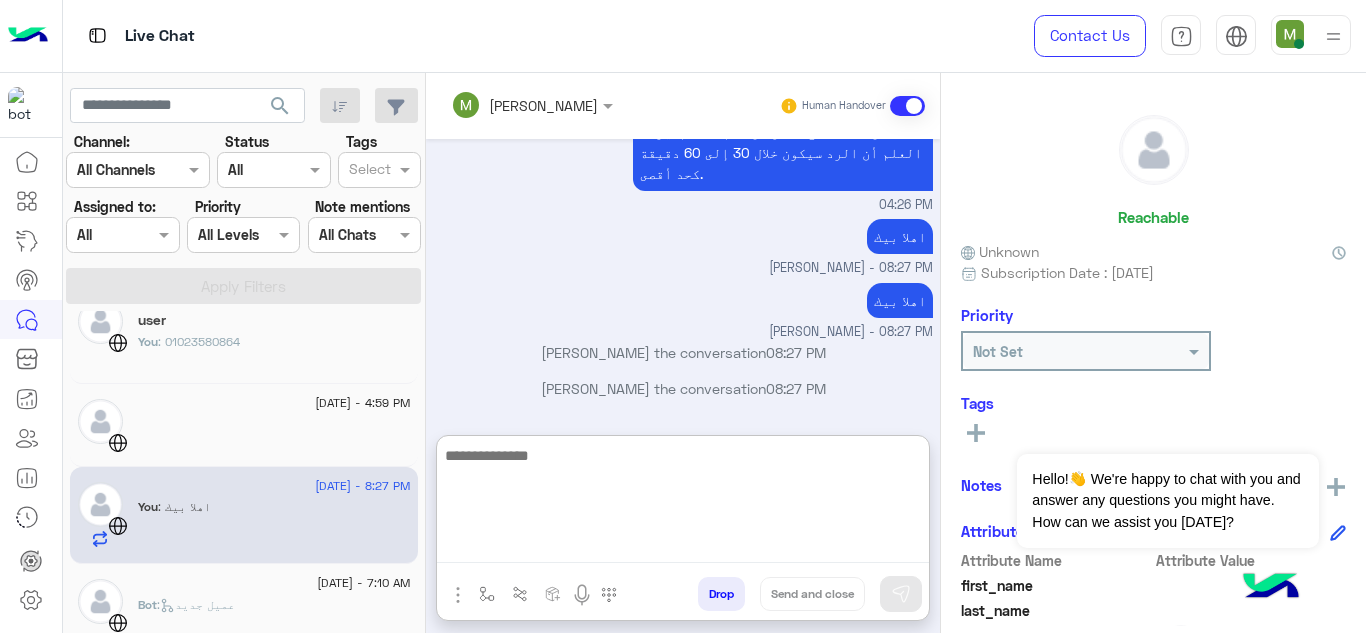 scroll, scrollTop: 2683, scrollLeft: 0, axis: vertical 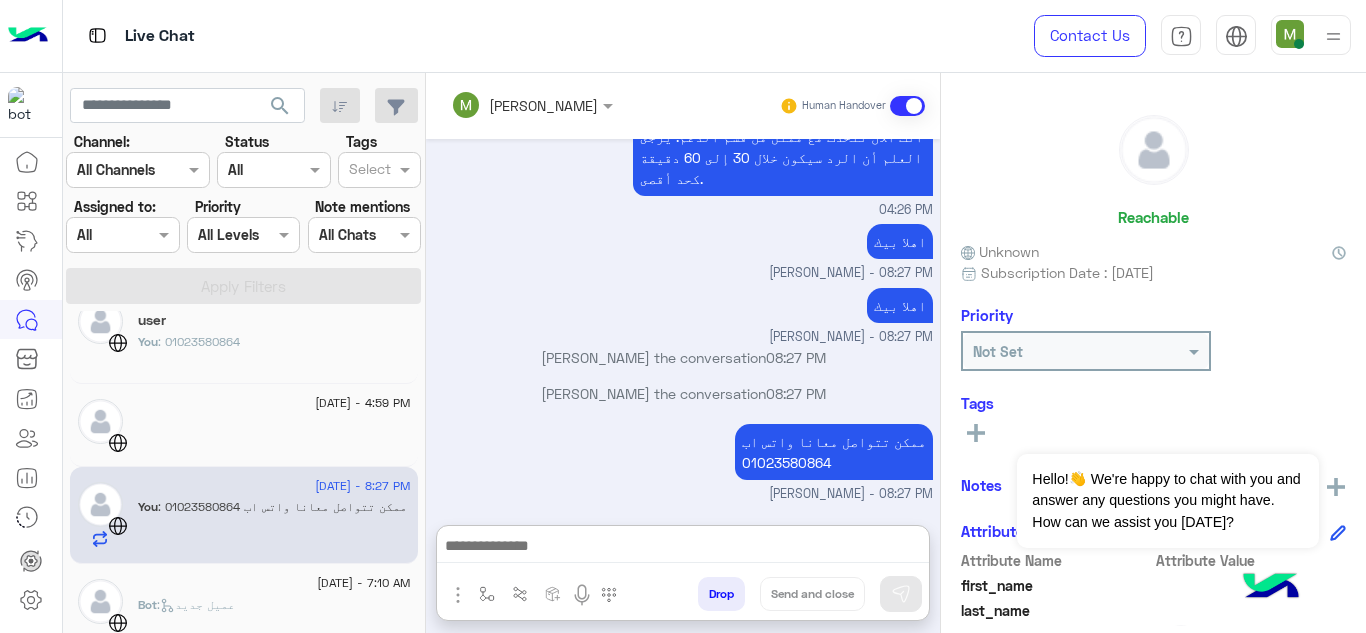click at bounding box center [907, 106] 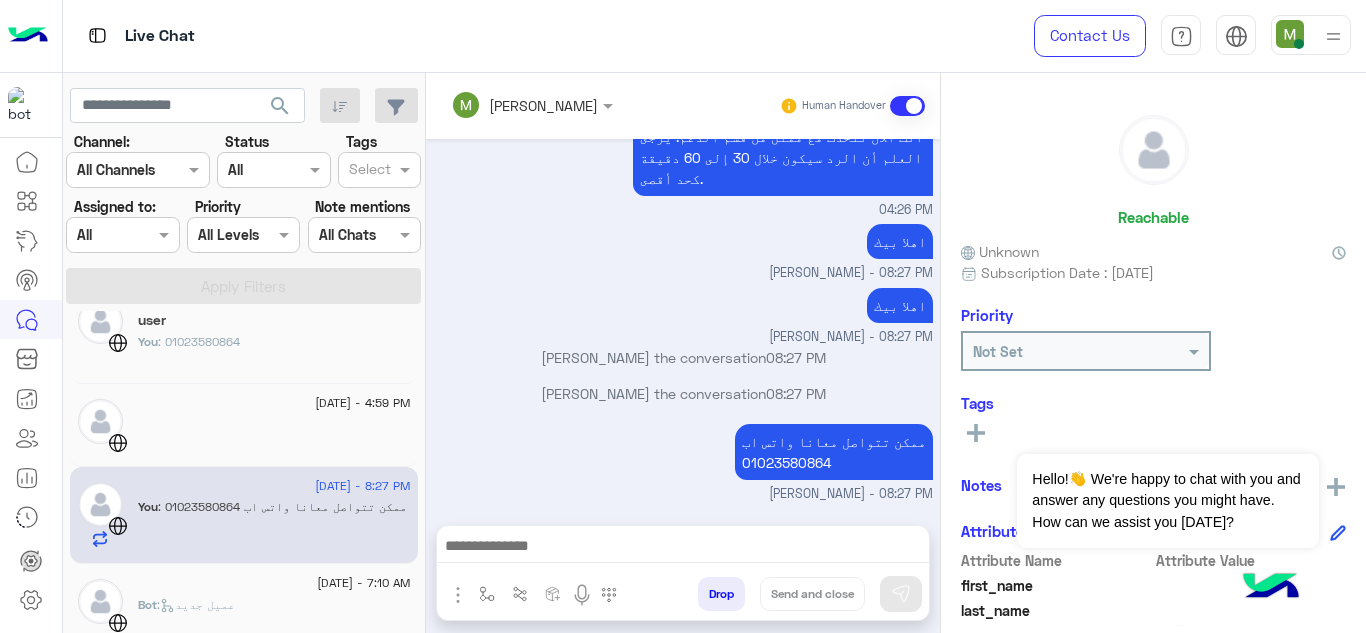 scroll, scrollTop: 2629, scrollLeft: 0, axis: vertical 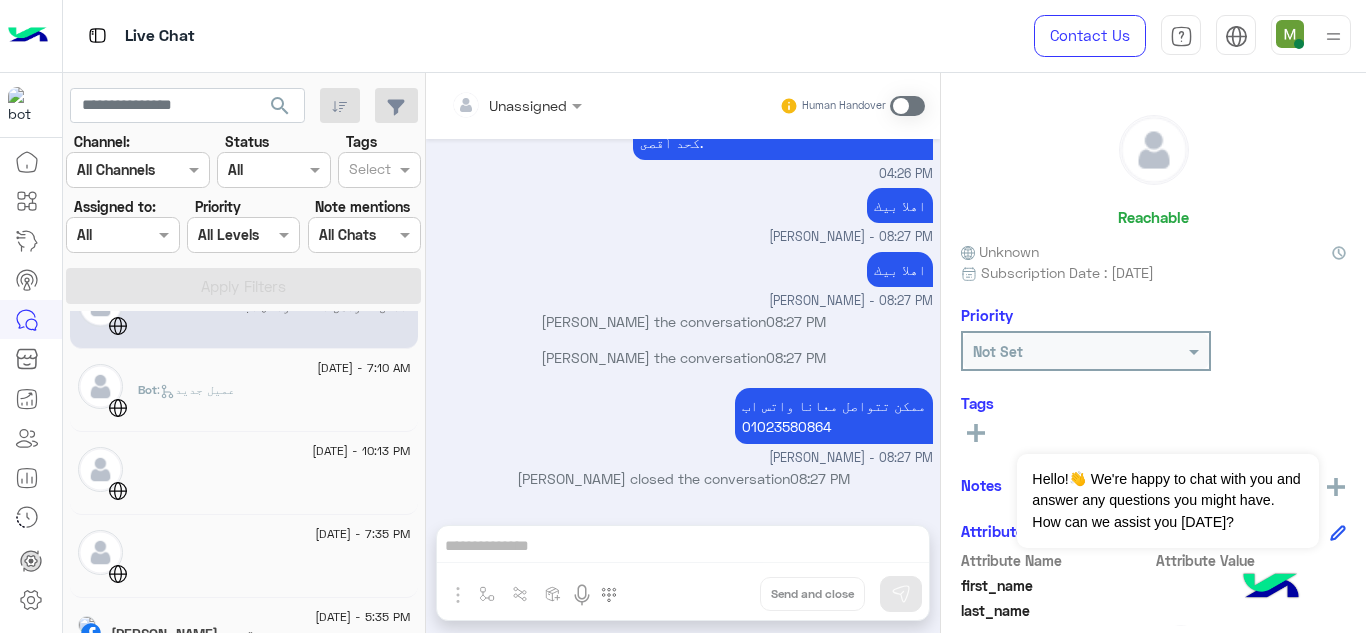 click on "Bot :   عميل جديد" 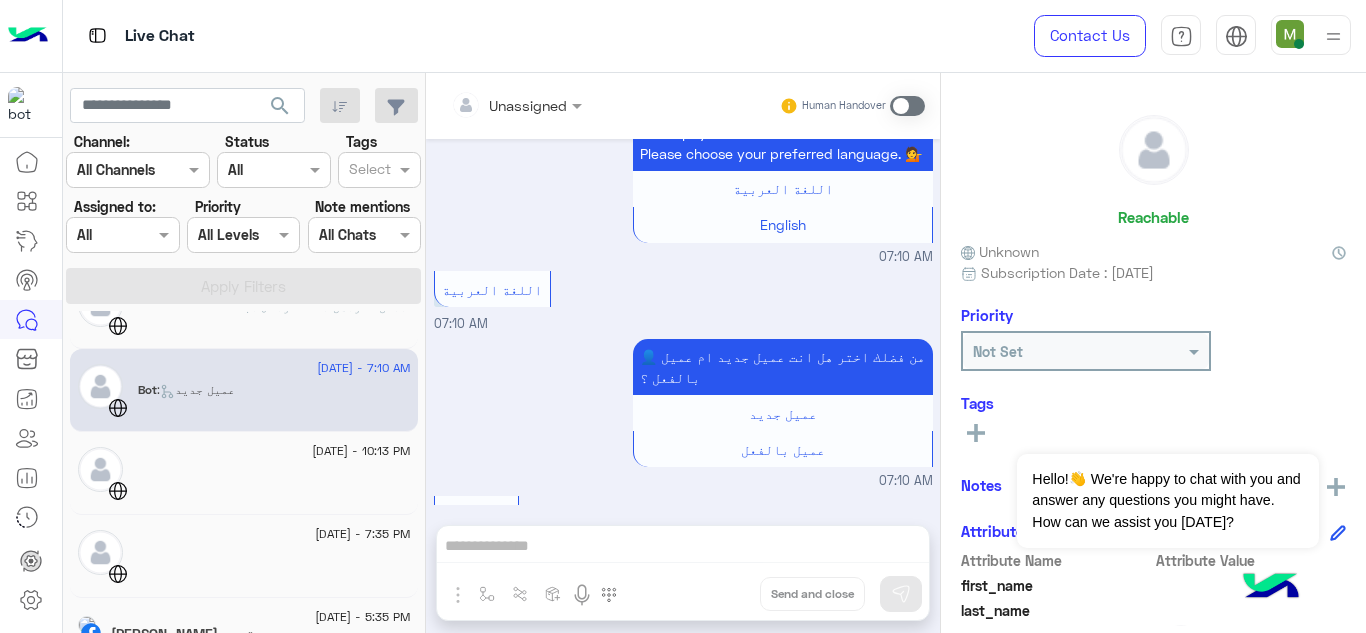 scroll, scrollTop: 402, scrollLeft: 0, axis: vertical 